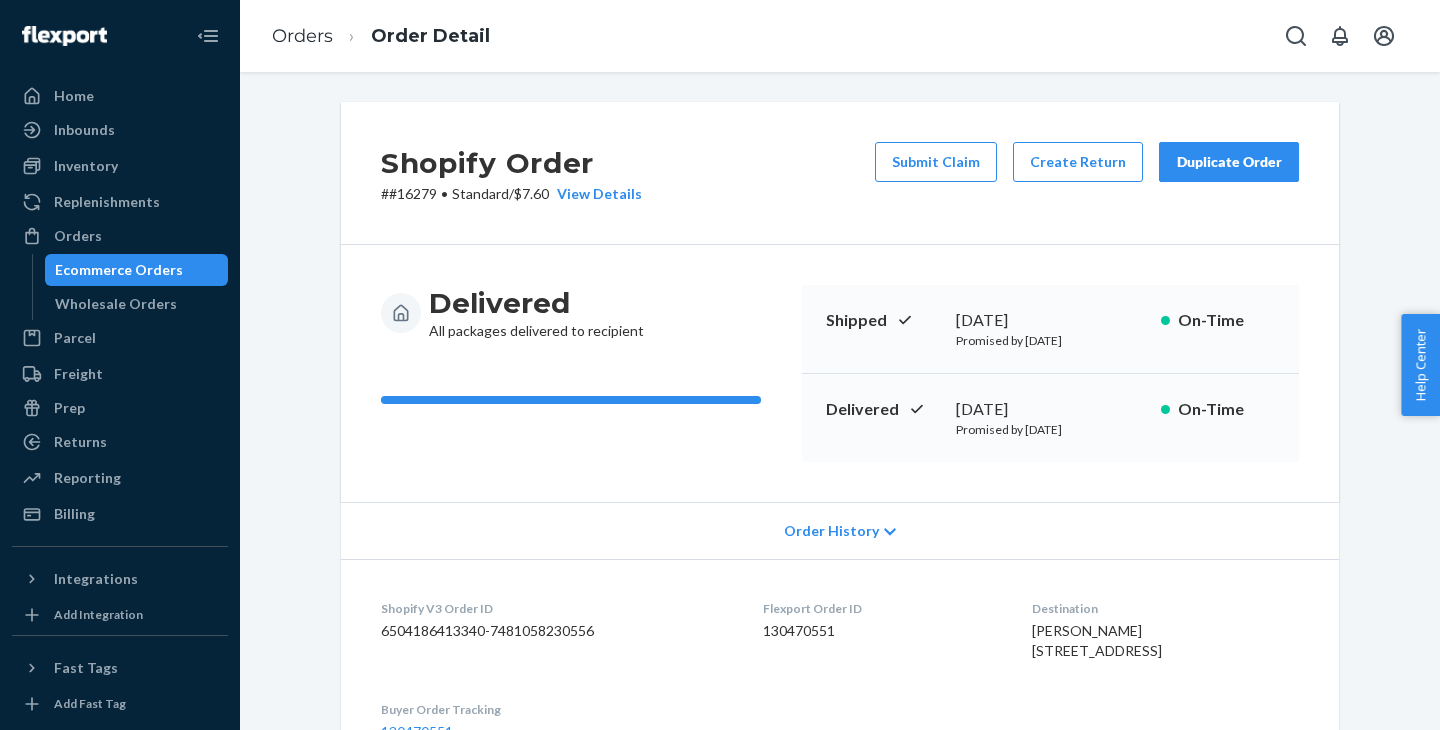 scroll, scrollTop: 0, scrollLeft: 0, axis: both 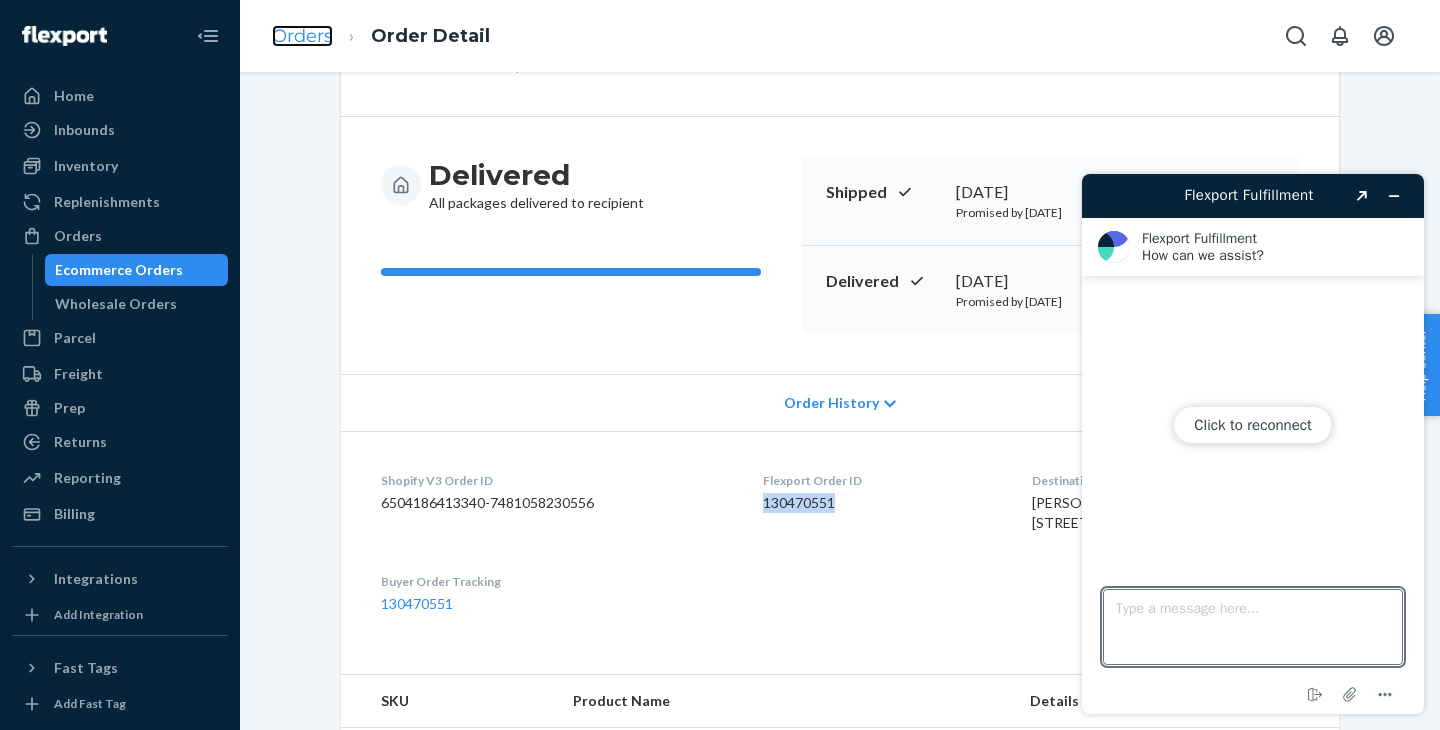 click on "Orders" at bounding box center (302, 36) 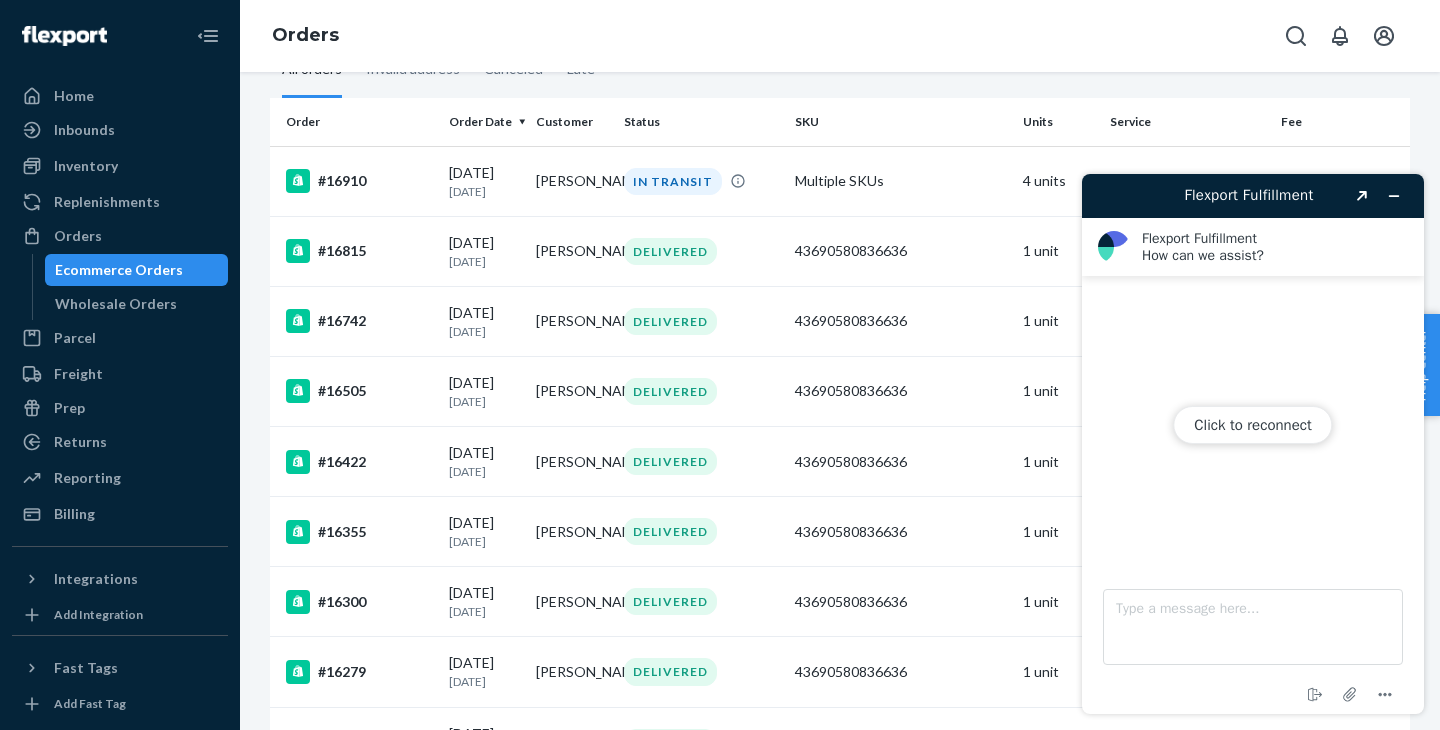 click on "[PERSON_NAME]" at bounding box center (520, -6) 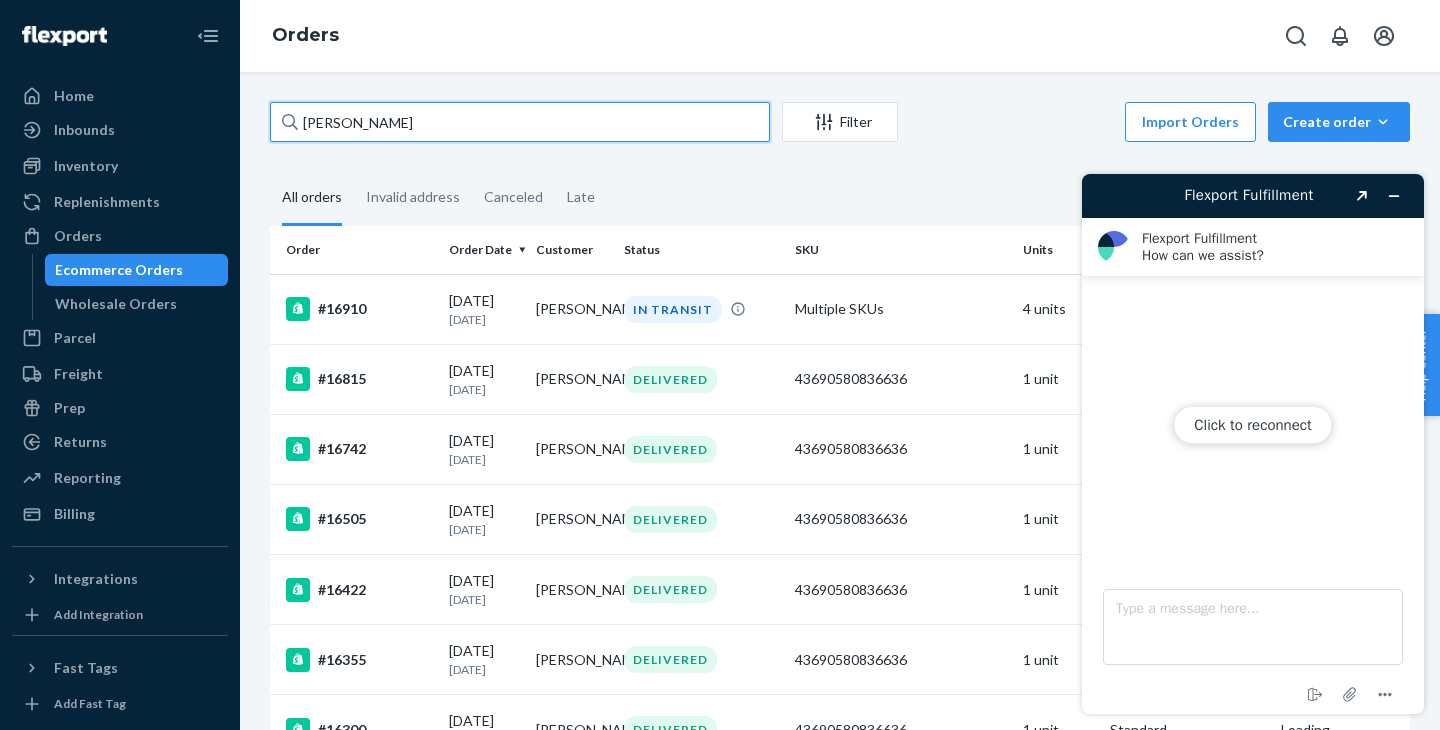 click on "[PERSON_NAME]" at bounding box center (520, 122) 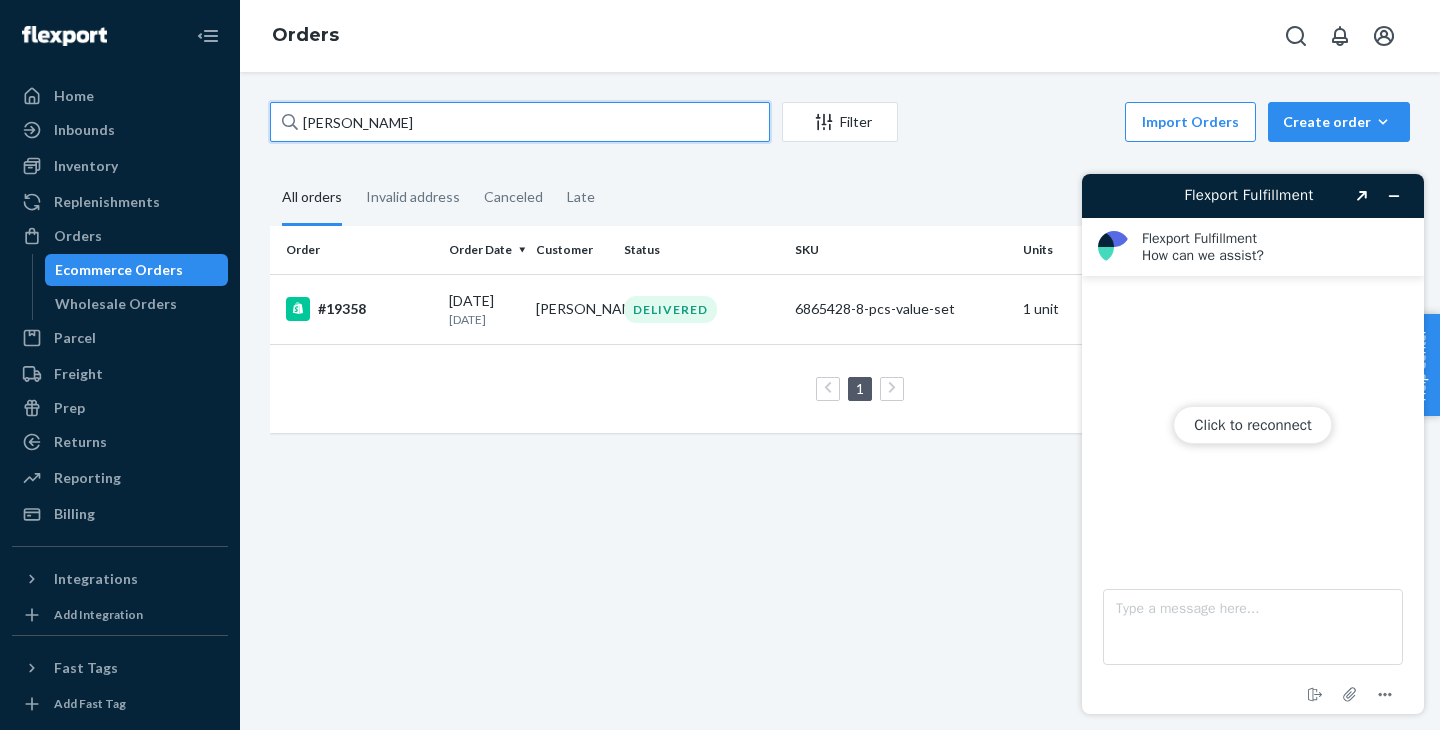 type on "[PERSON_NAME]" 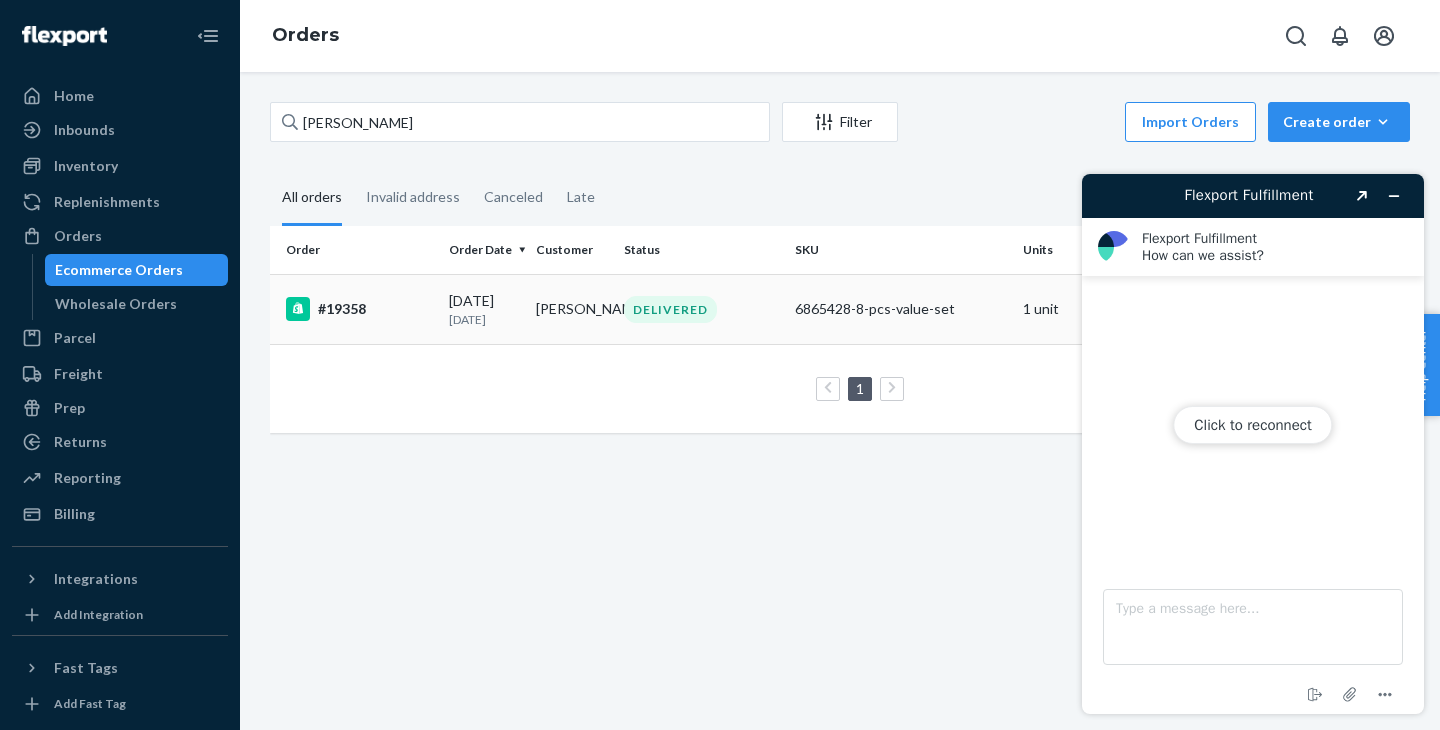 click on "[PERSON_NAME]" at bounding box center [571, 309] 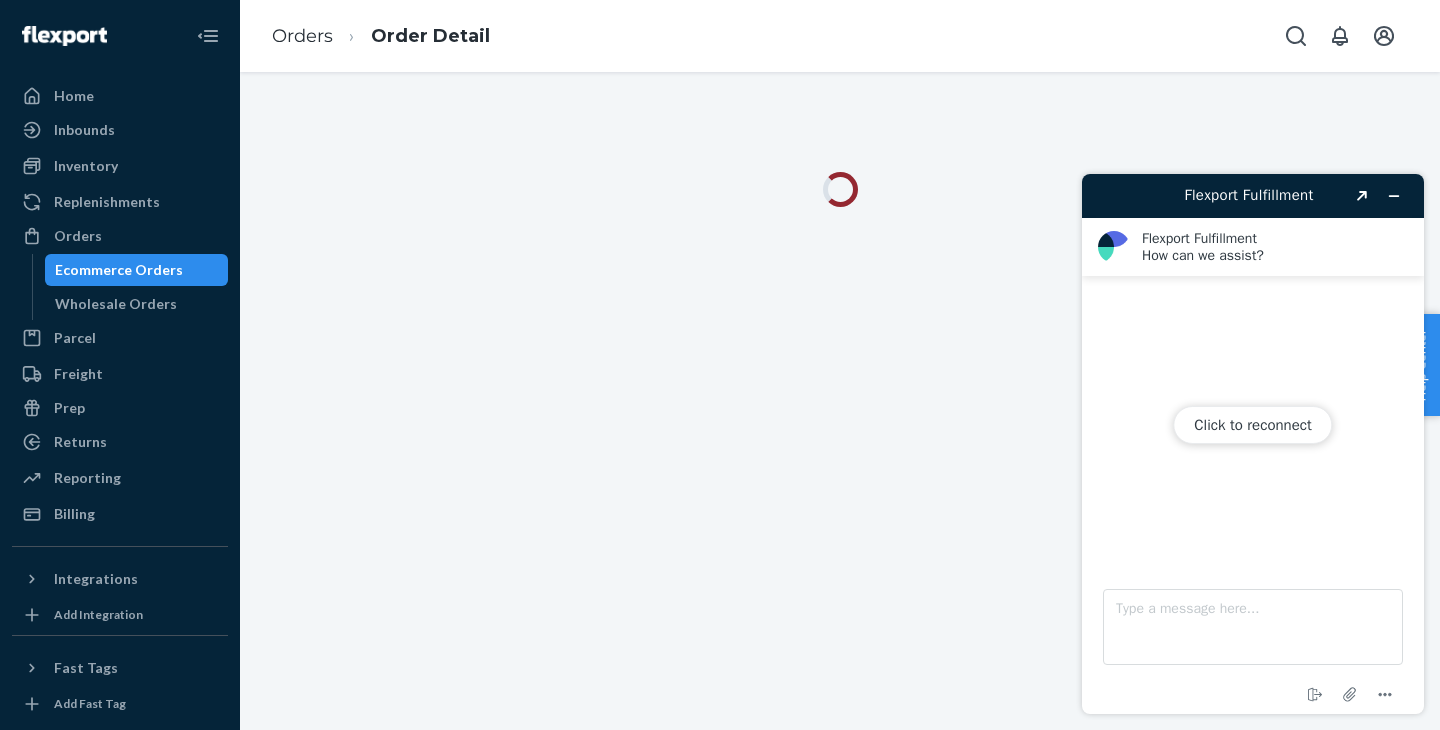 click on "Click to reconnect" at bounding box center (1253, 444) 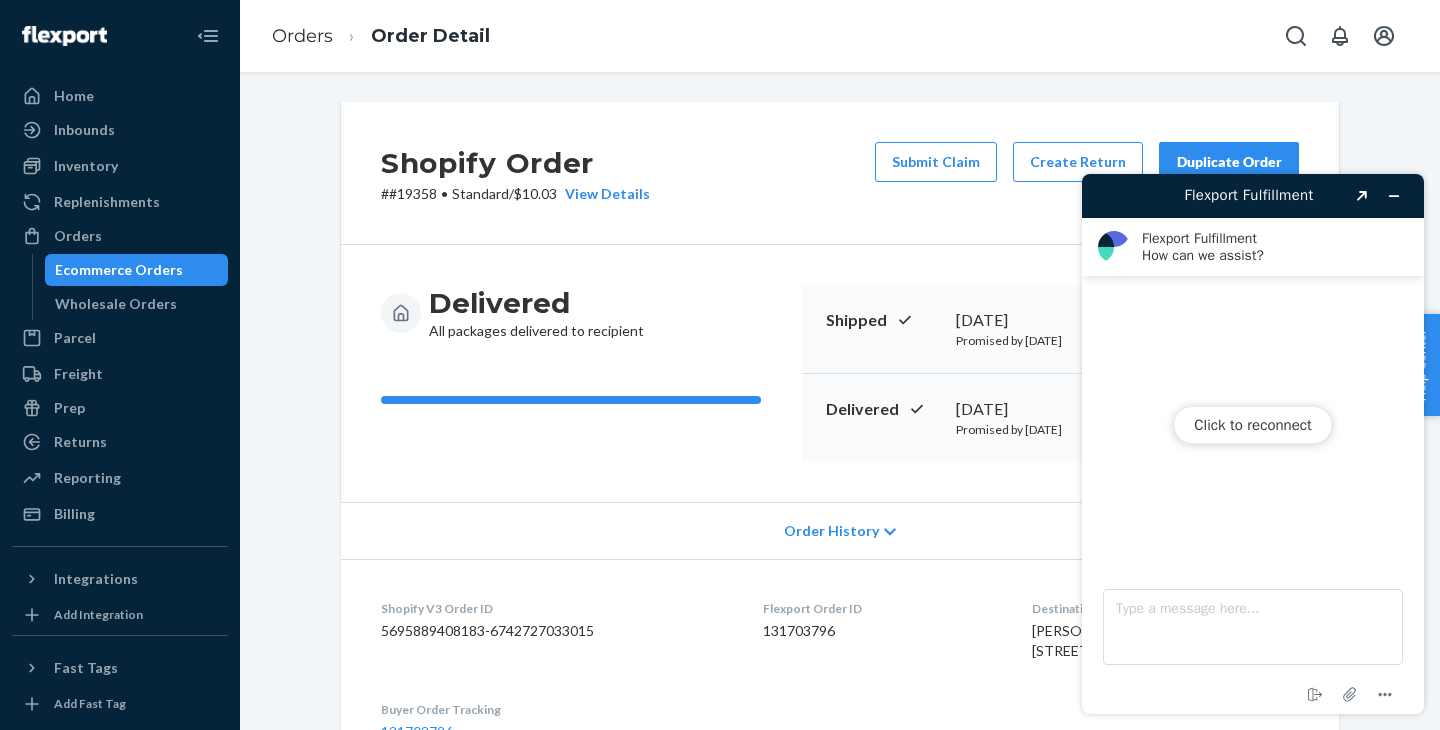click on "Click to reconnect" at bounding box center (1253, 444) 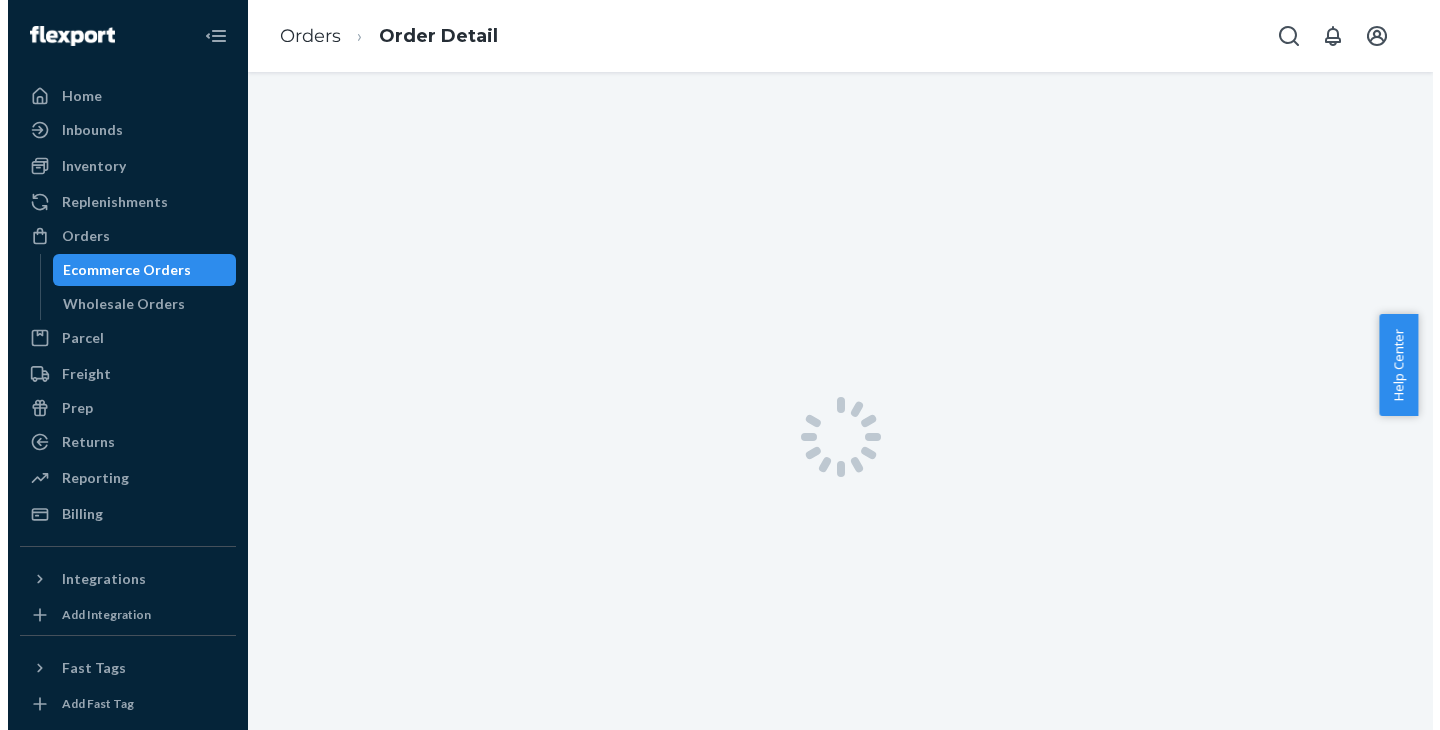scroll, scrollTop: 0, scrollLeft: 0, axis: both 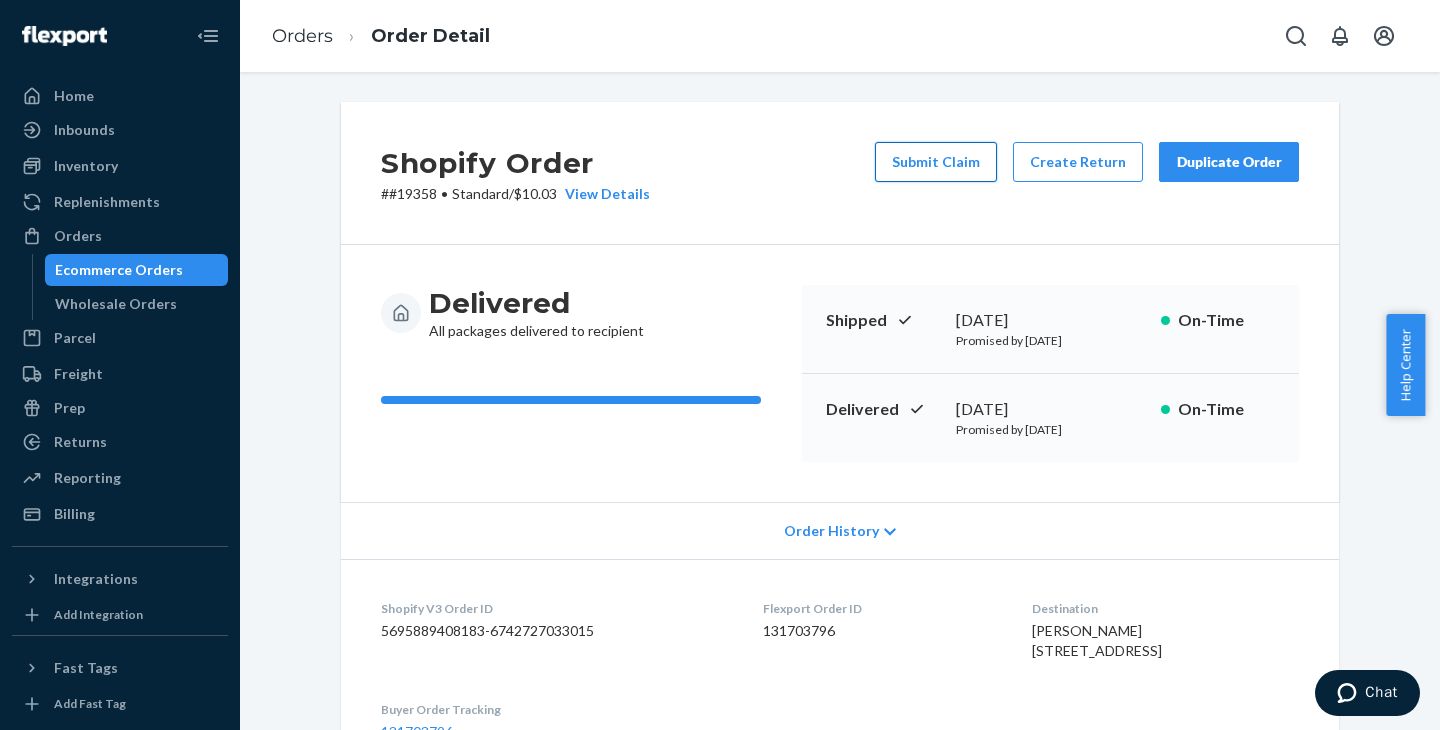 click on "Submit Claim" at bounding box center [936, 162] 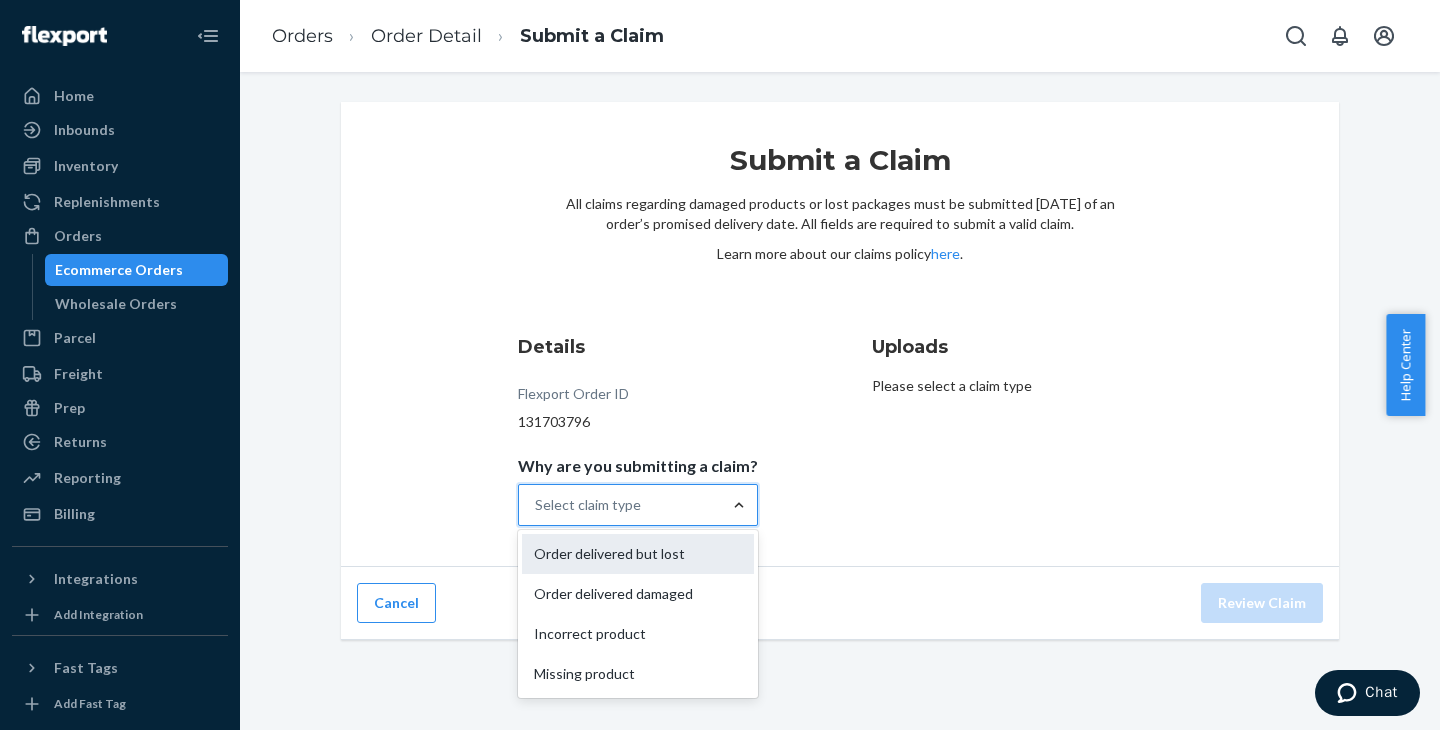 click on "Order delivered but lost" at bounding box center (638, 554) 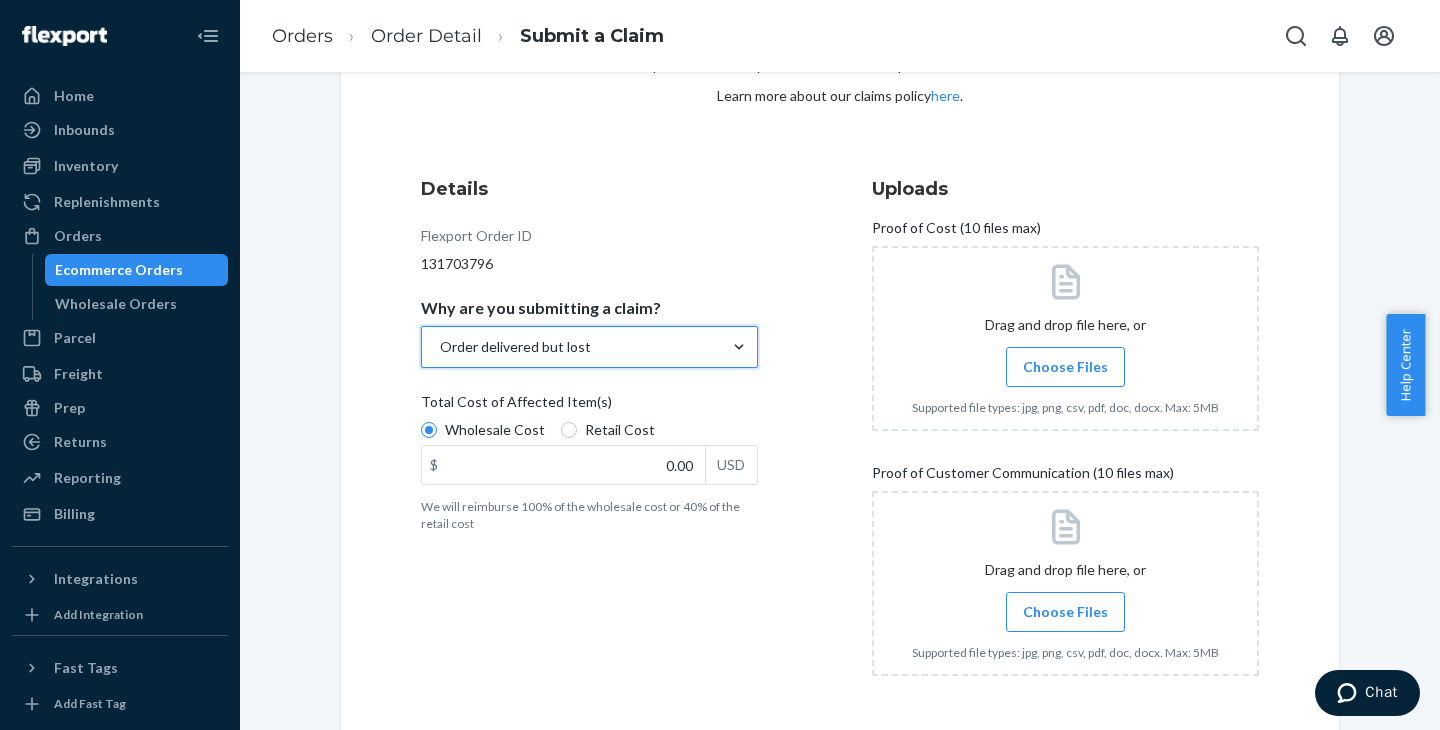 scroll, scrollTop: 165, scrollLeft: 0, axis: vertical 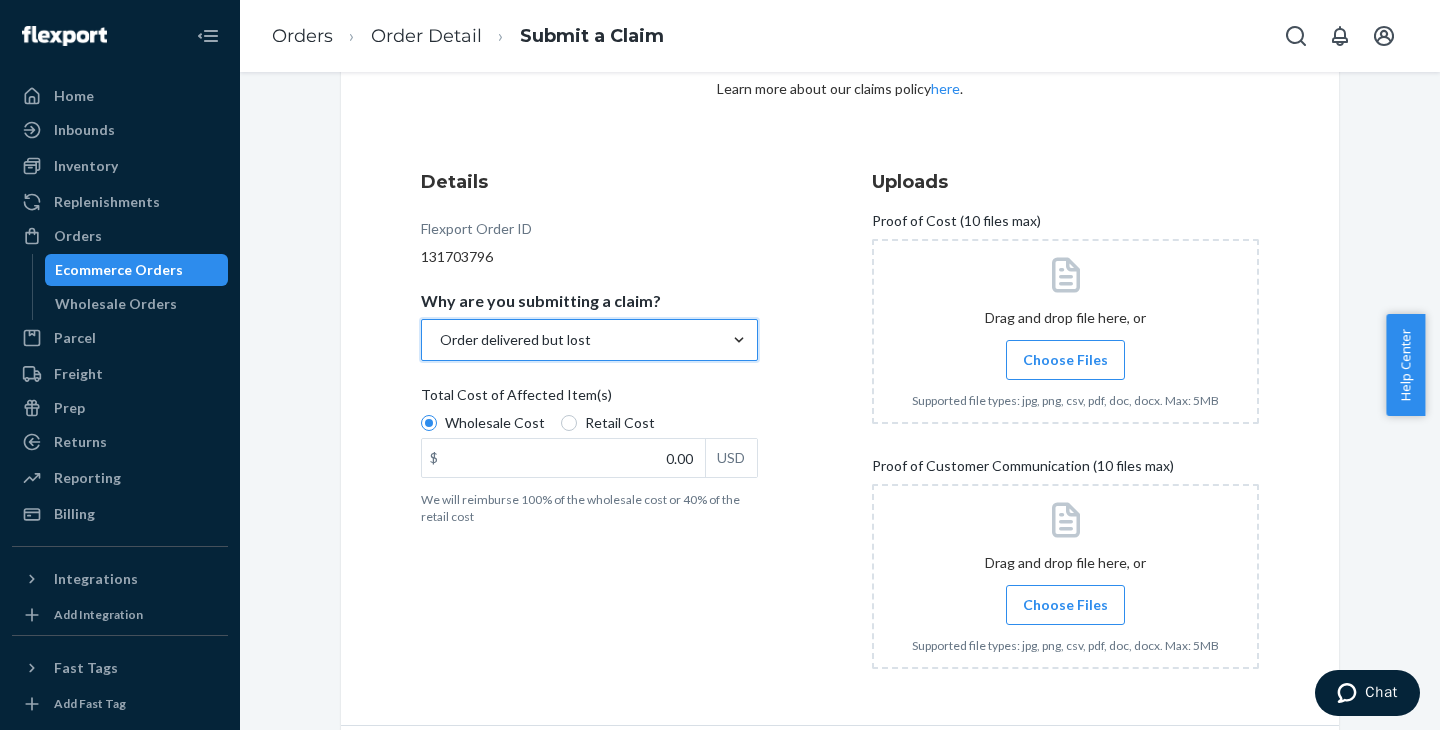 click on "Order delivered but lost" at bounding box center (571, 340) 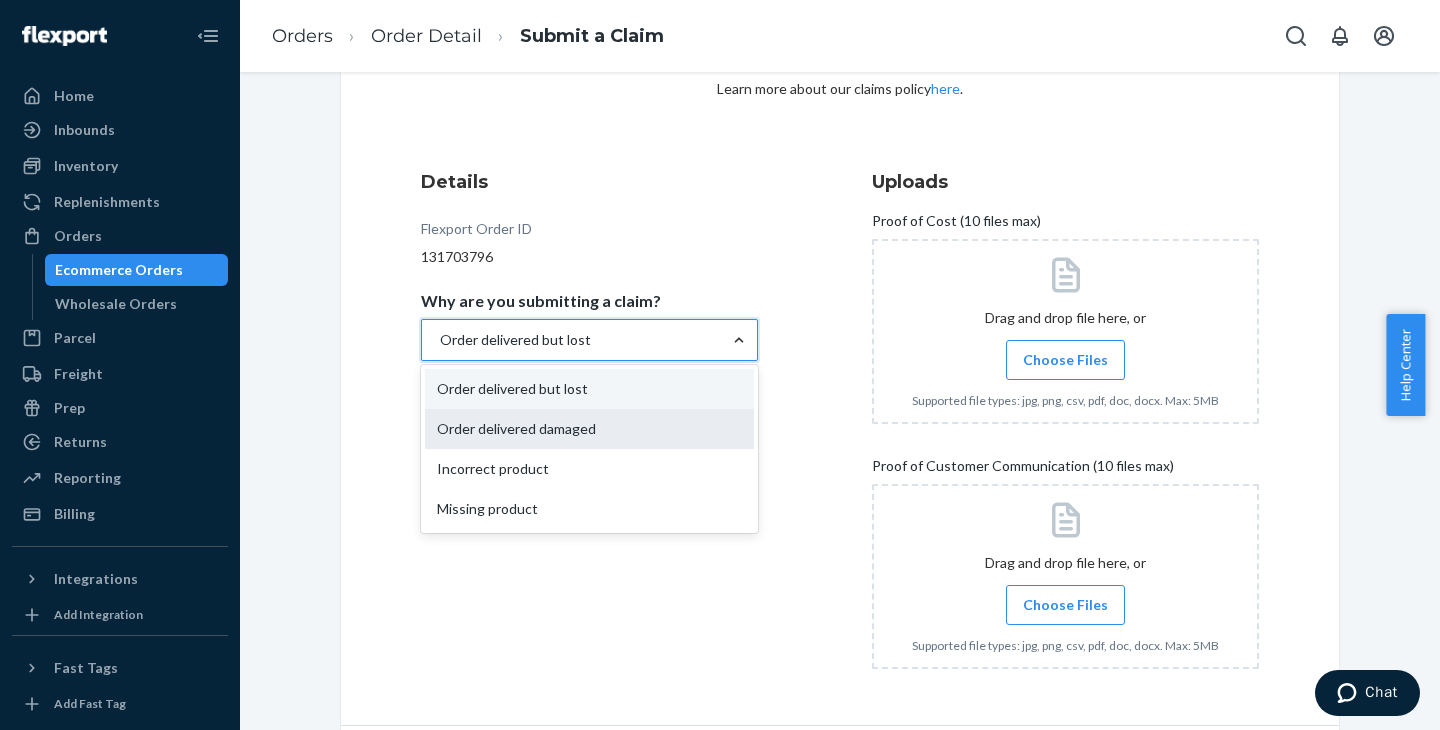 click on "Order delivered damaged" at bounding box center (589, 429) 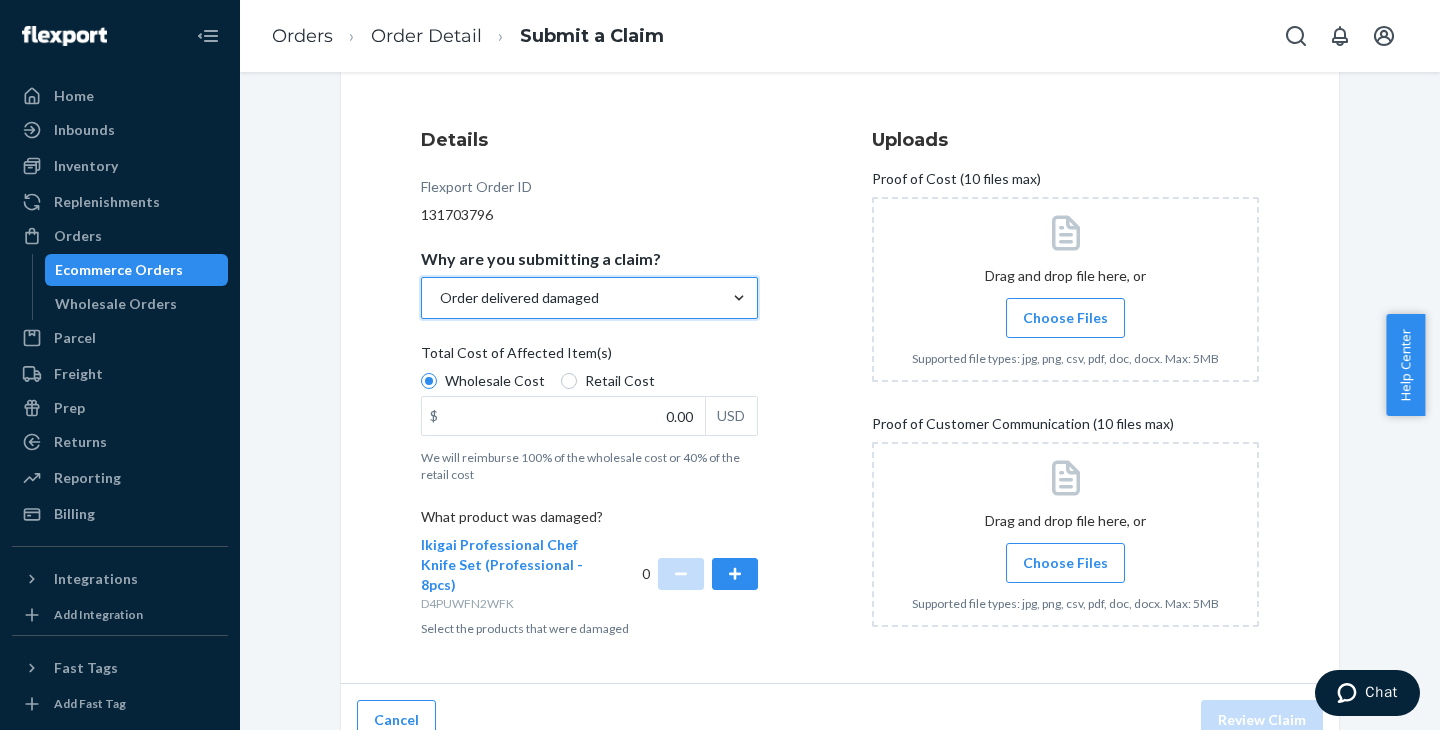 scroll, scrollTop: 196, scrollLeft: 0, axis: vertical 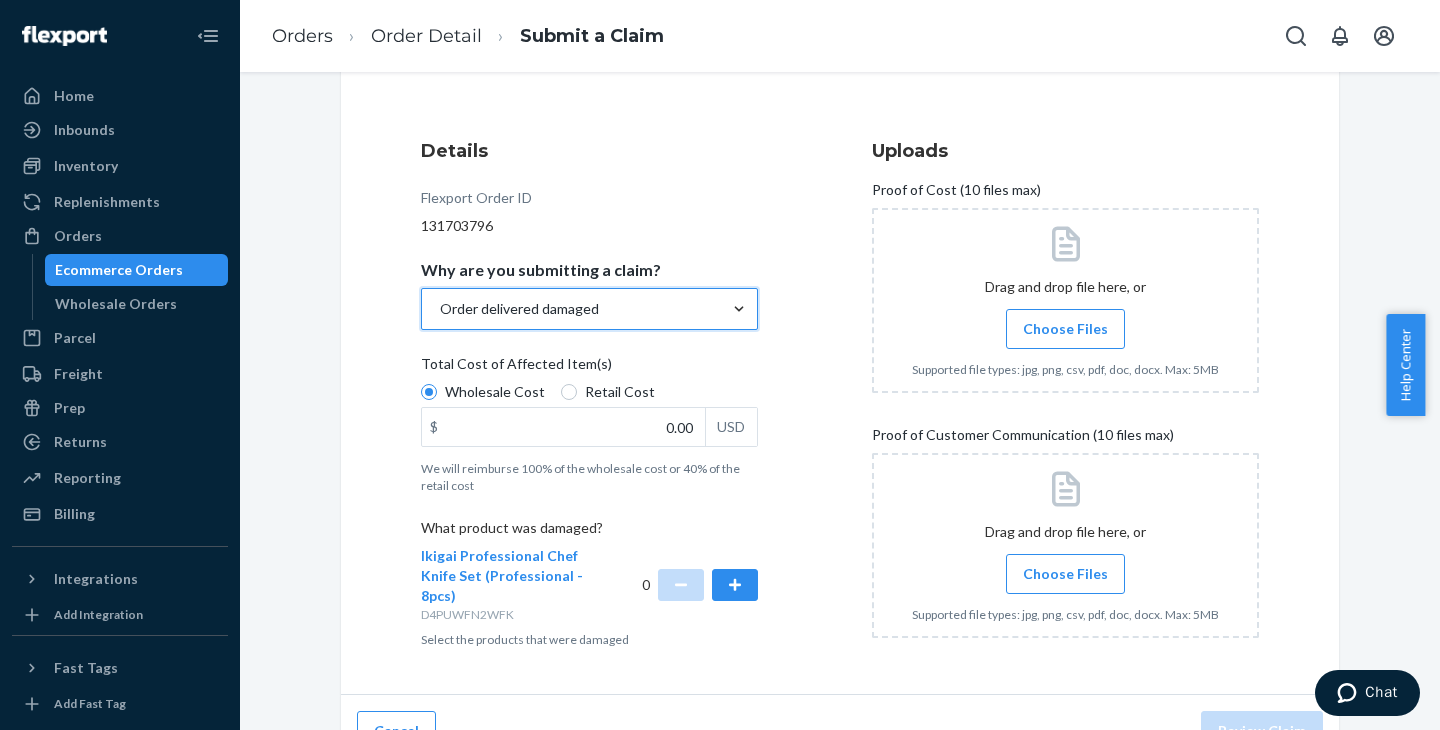 click on "Order delivered damaged" at bounding box center [571, 309] 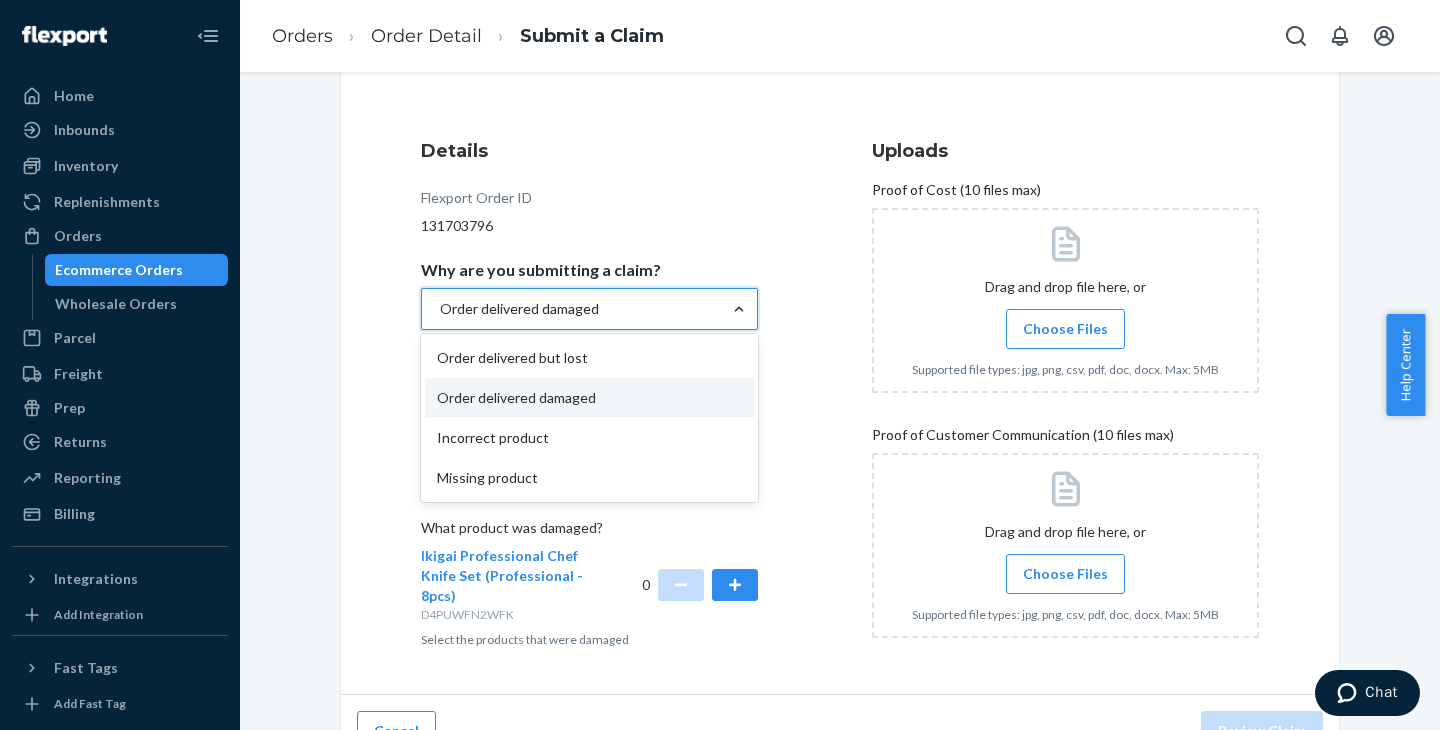 scroll, scrollTop: 199, scrollLeft: 0, axis: vertical 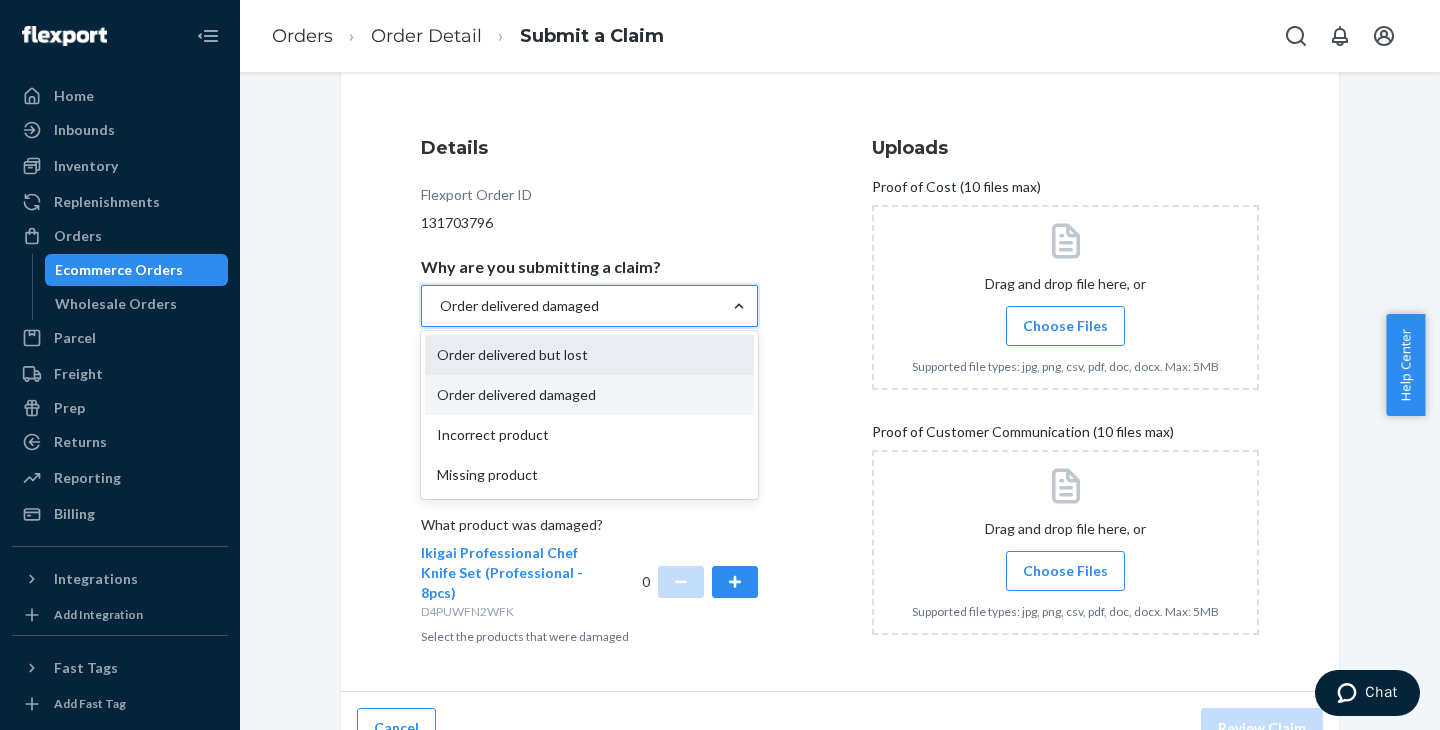 click on "Order delivered but lost" at bounding box center [589, 355] 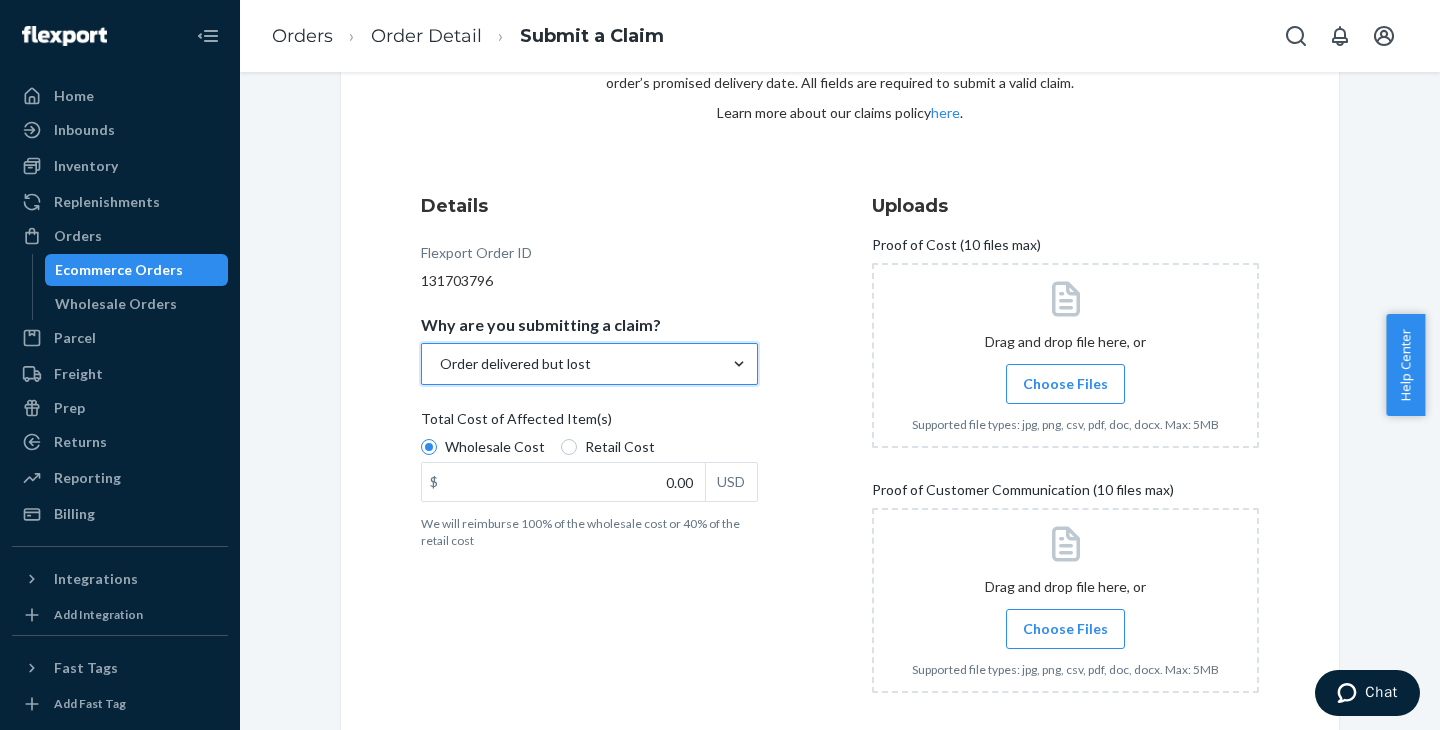 scroll, scrollTop: 136, scrollLeft: 0, axis: vertical 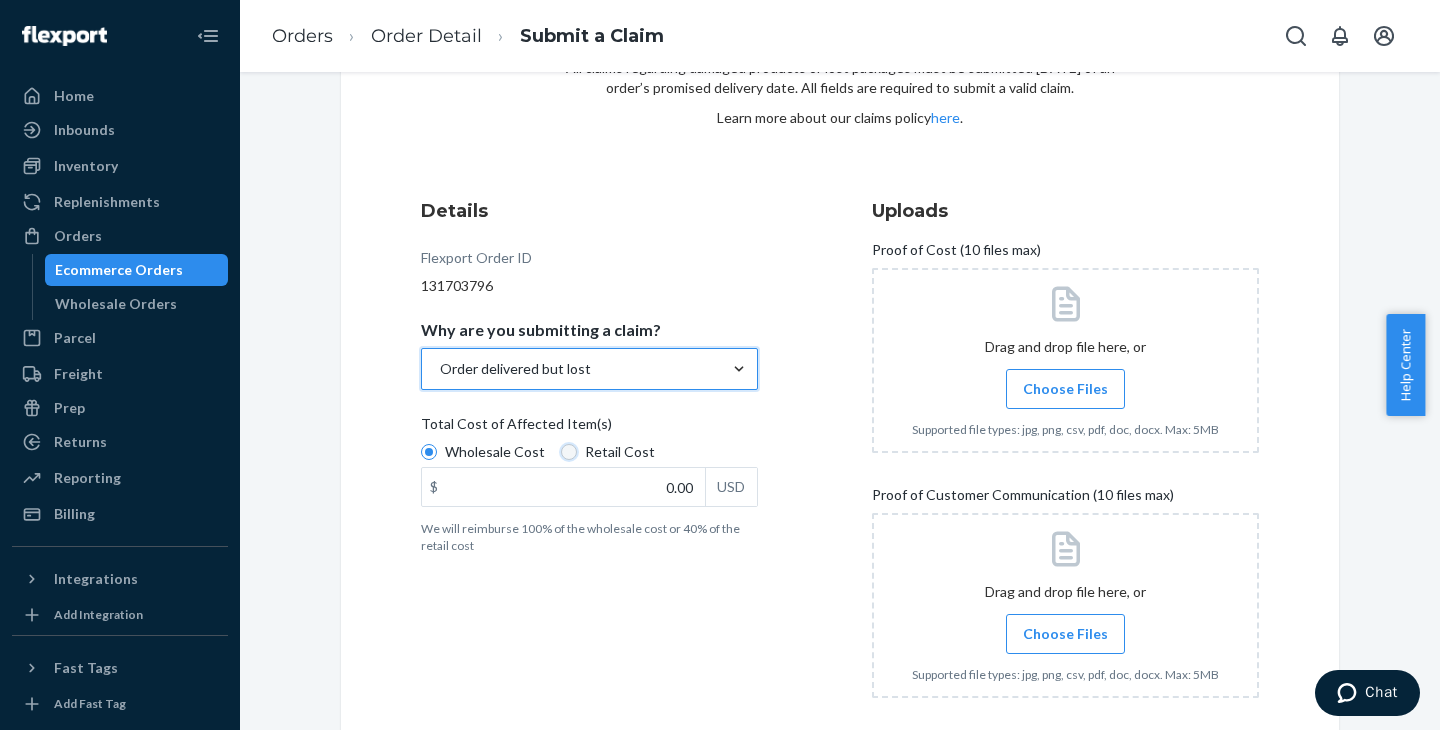 click on "Retail Cost" at bounding box center (569, 452) 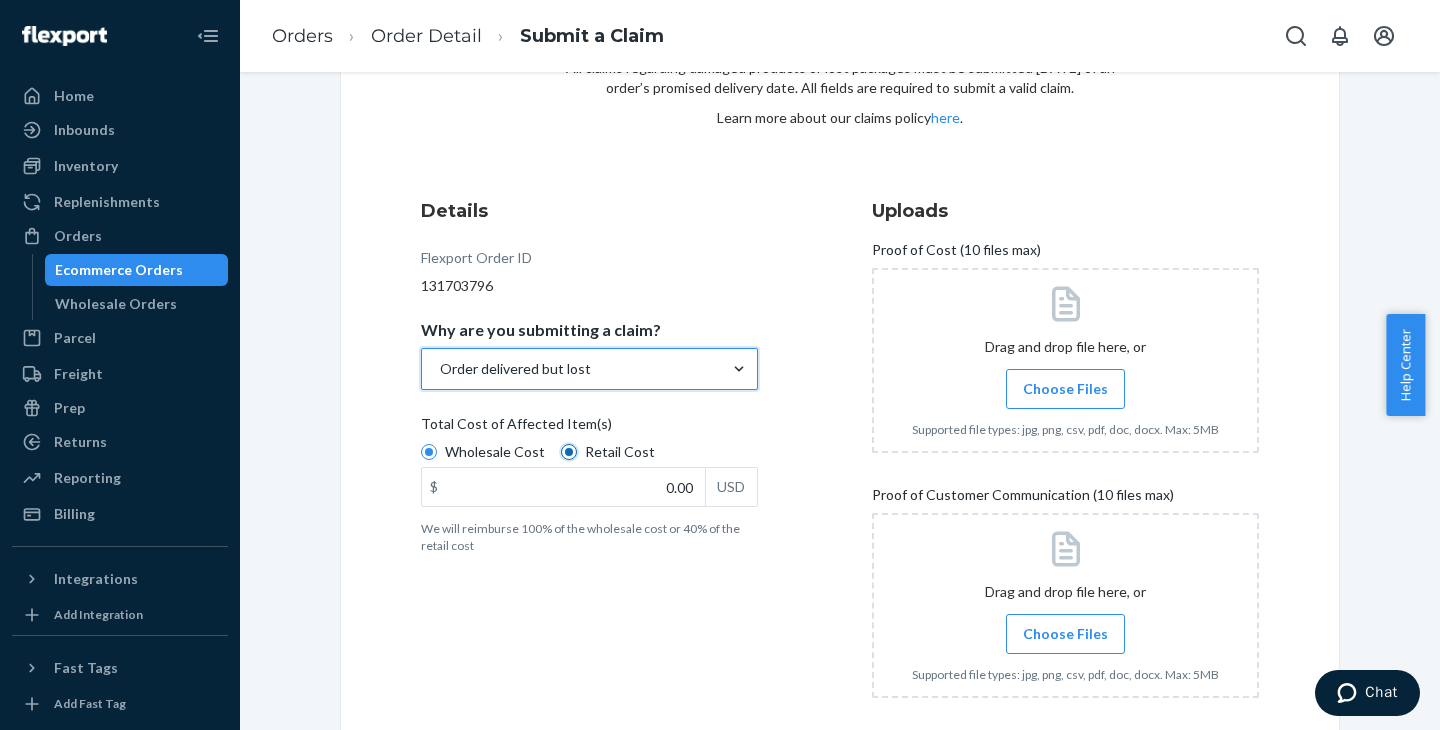radio on "true" 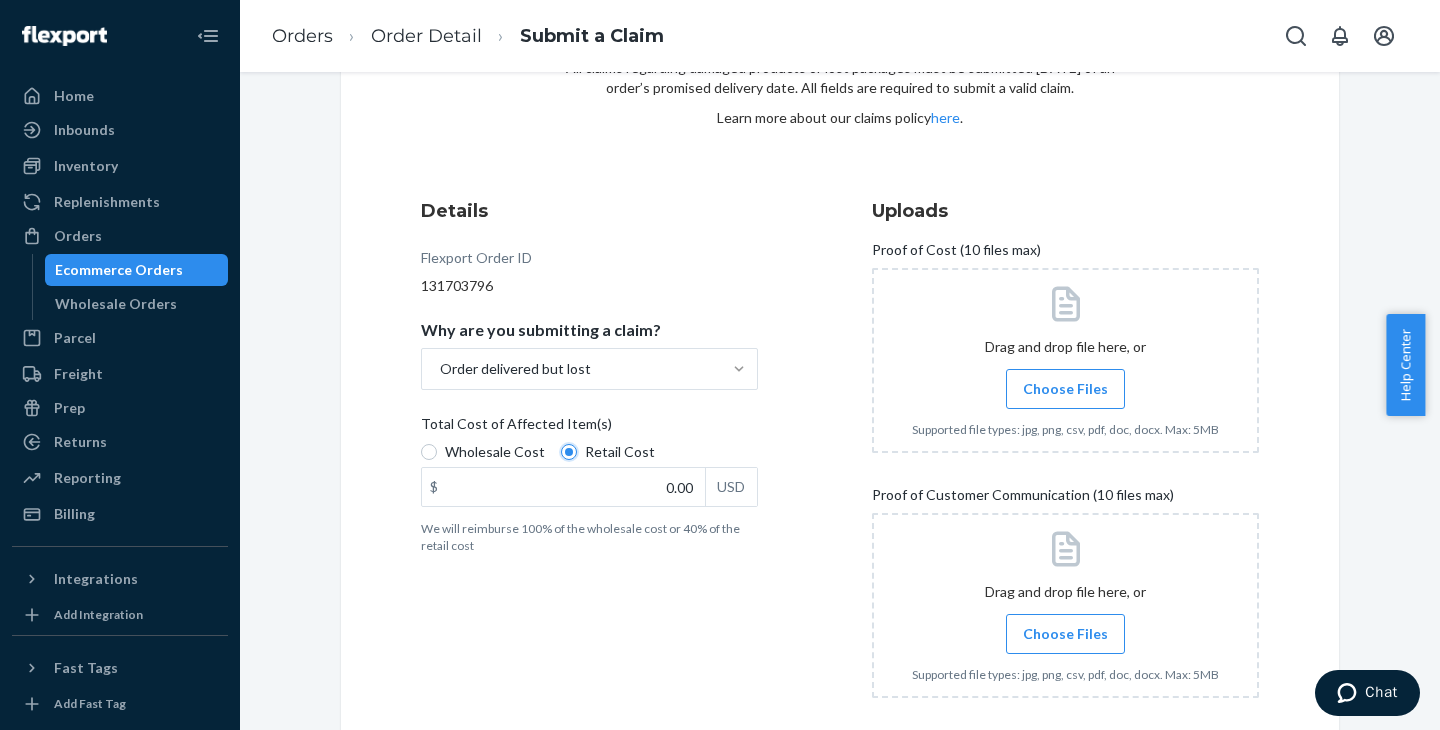 scroll, scrollTop: 152, scrollLeft: 0, axis: vertical 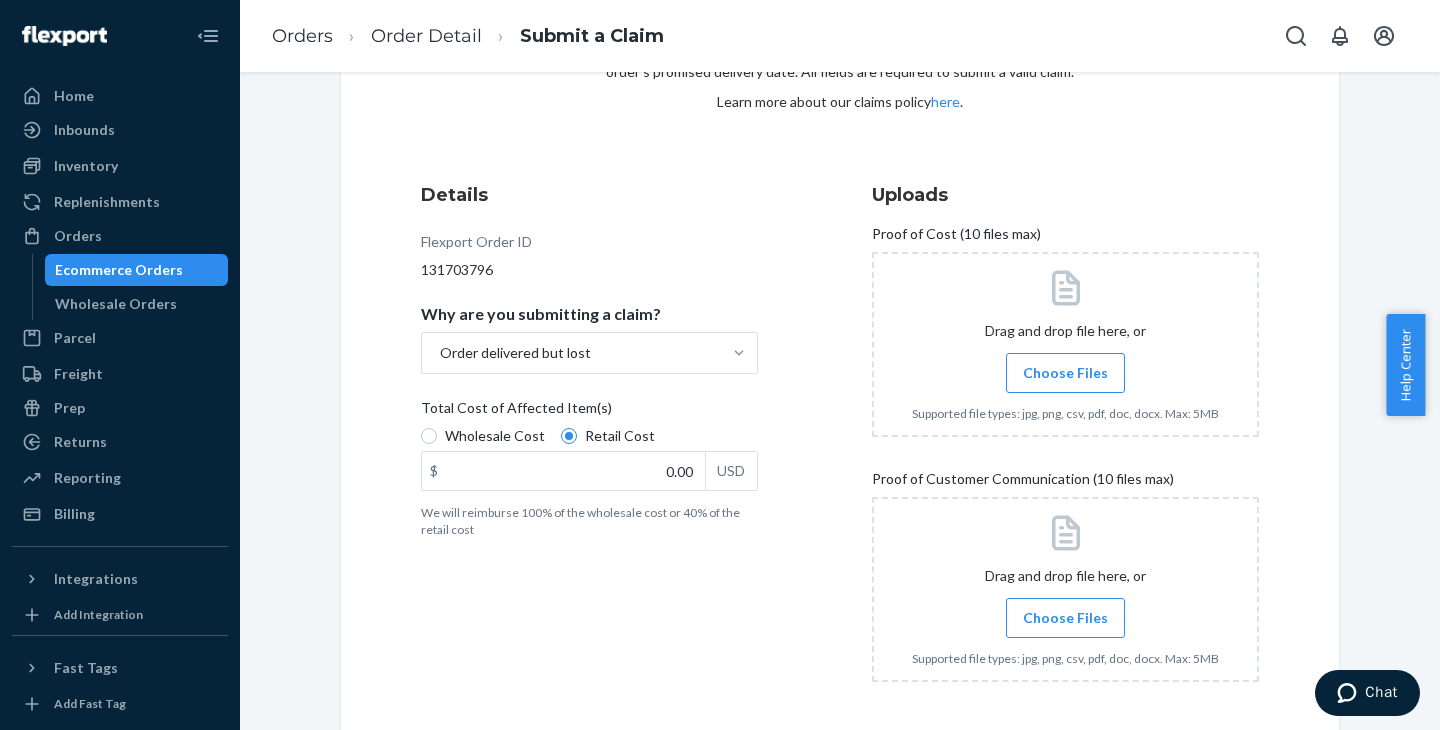 click on "Choose Files" at bounding box center (1065, 373) 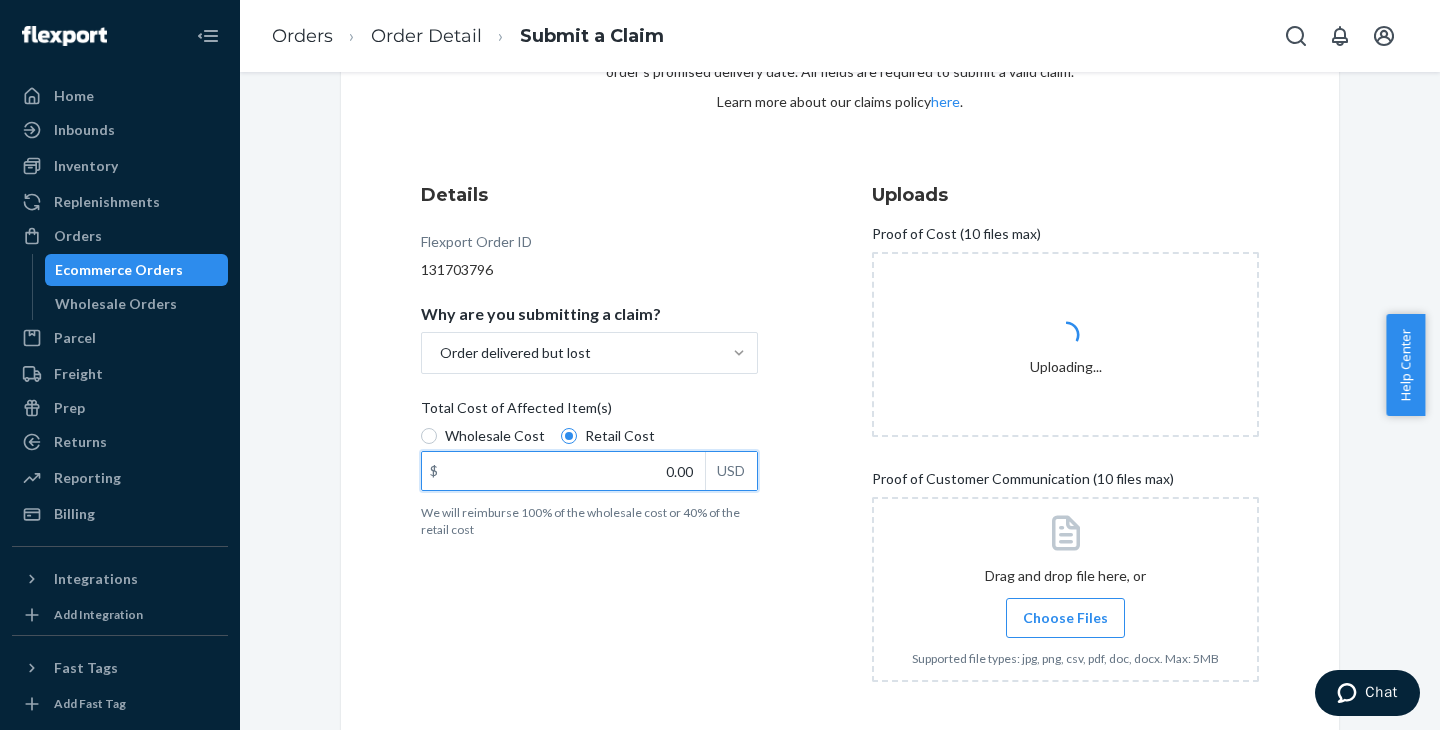 click on "0.00" at bounding box center (563, 471) 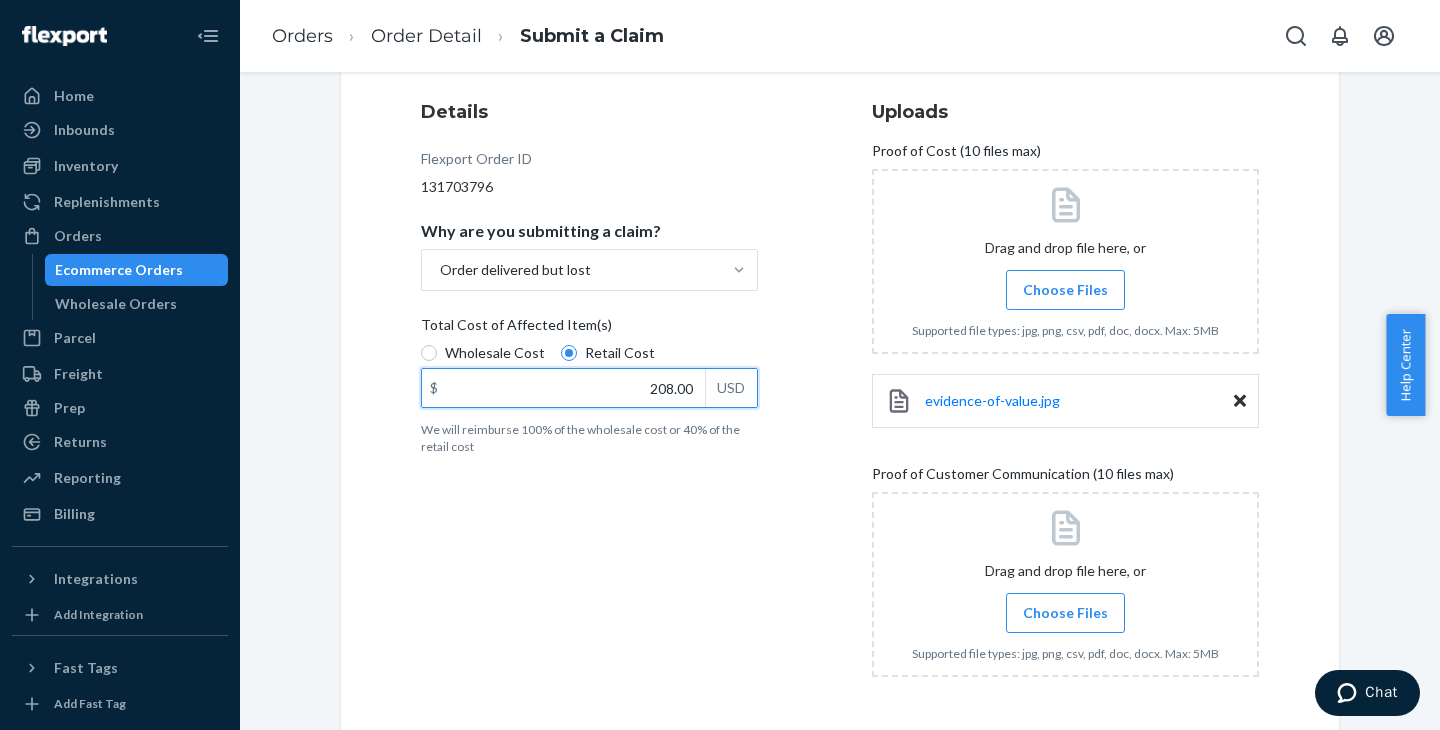 scroll, scrollTop: 312, scrollLeft: 0, axis: vertical 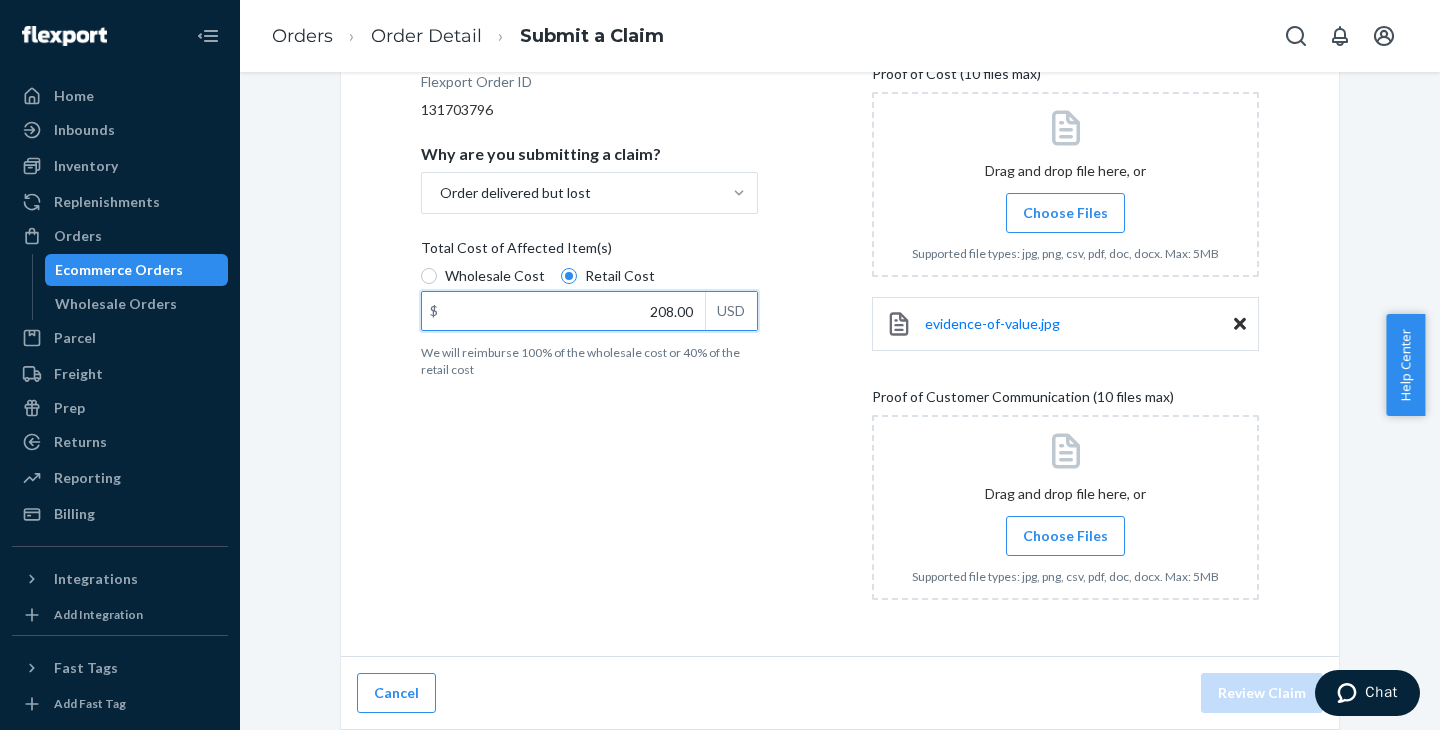type on "208.00" 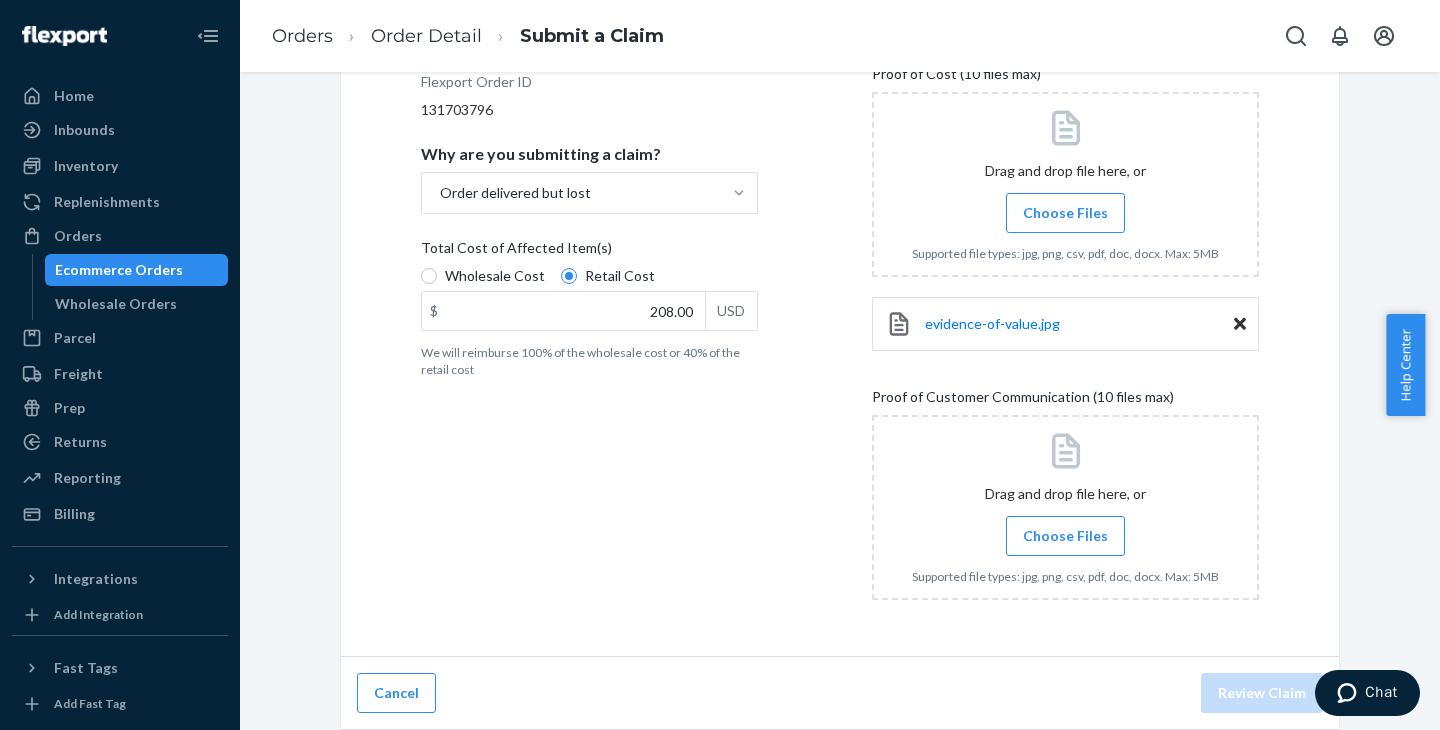 click on "Choose Files" at bounding box center [1065, 536] 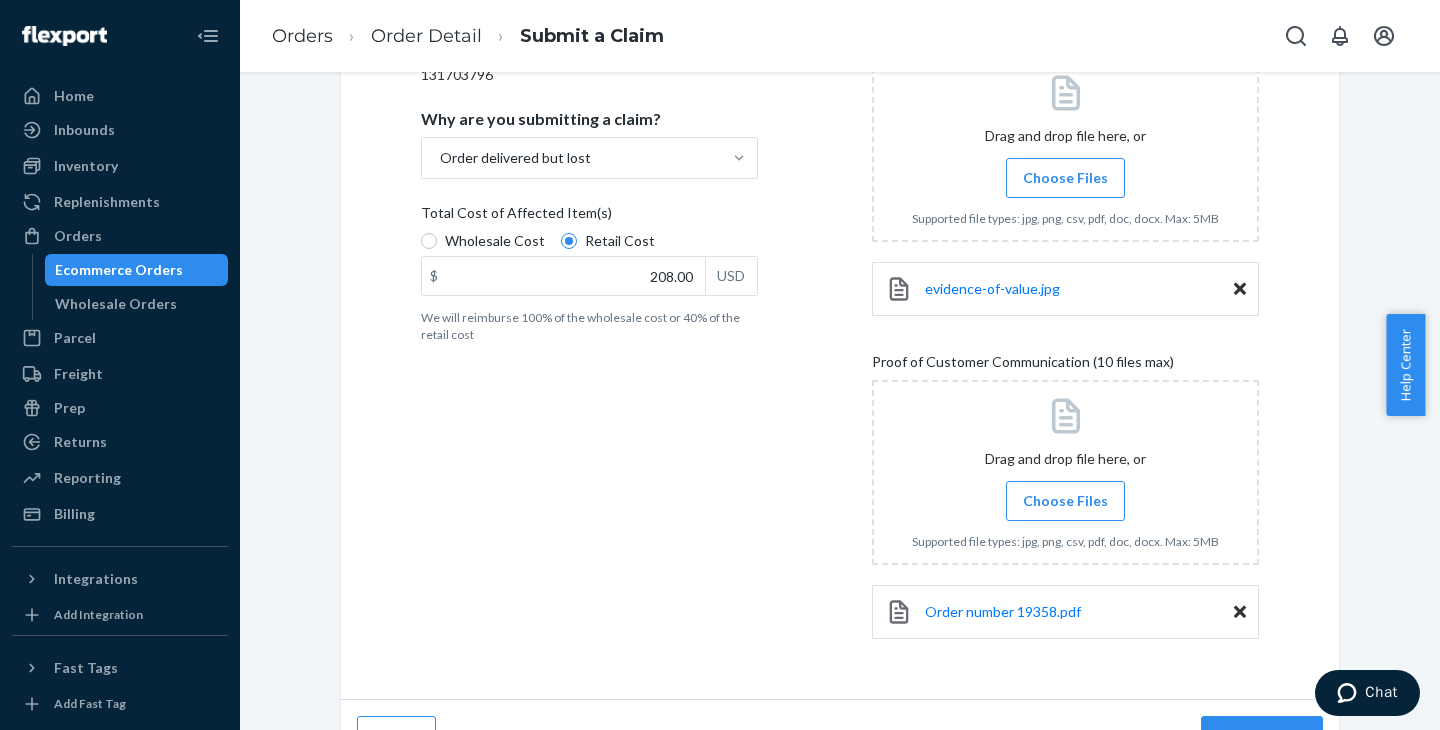 scroll, scrollTop: 390, scrollLeft: 0, axis: vertical 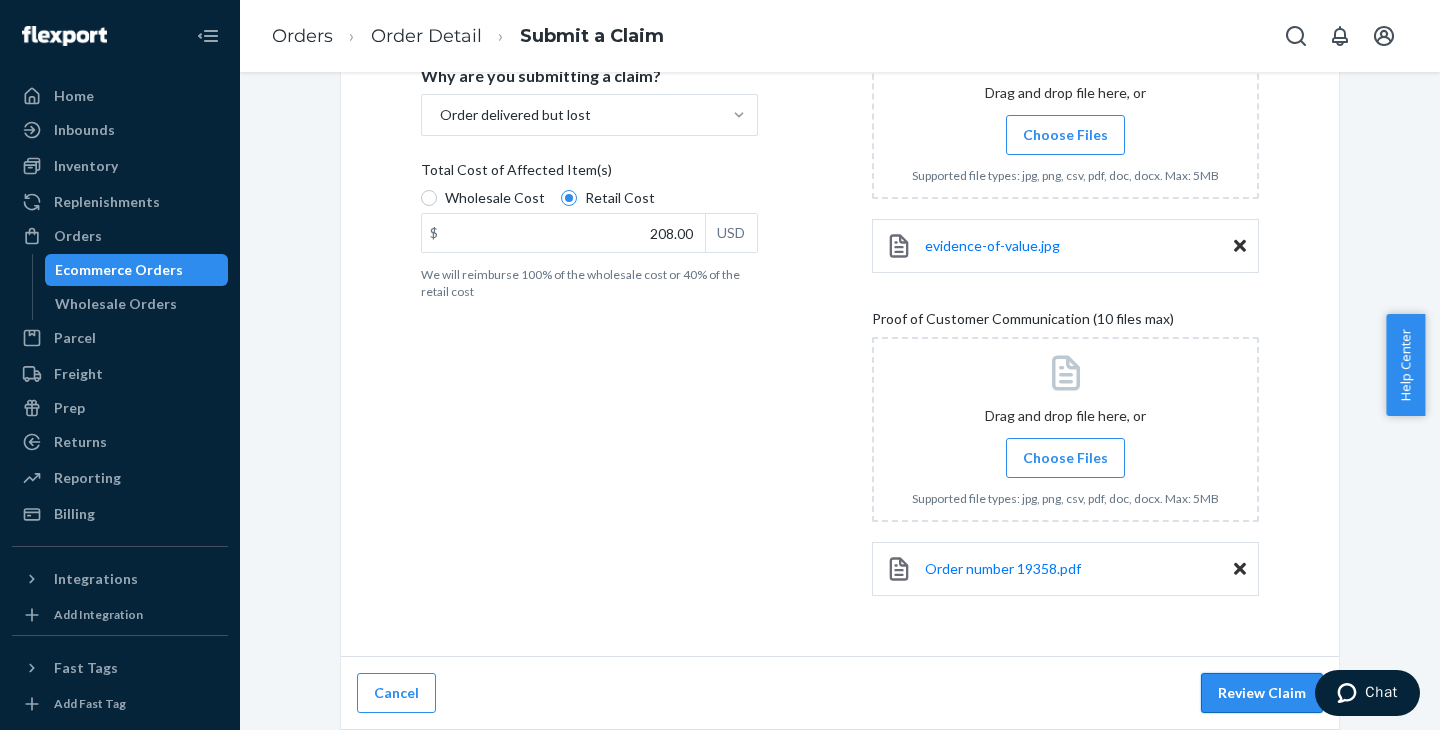 click on "Review Claim" at bounding box center [1262, 693] 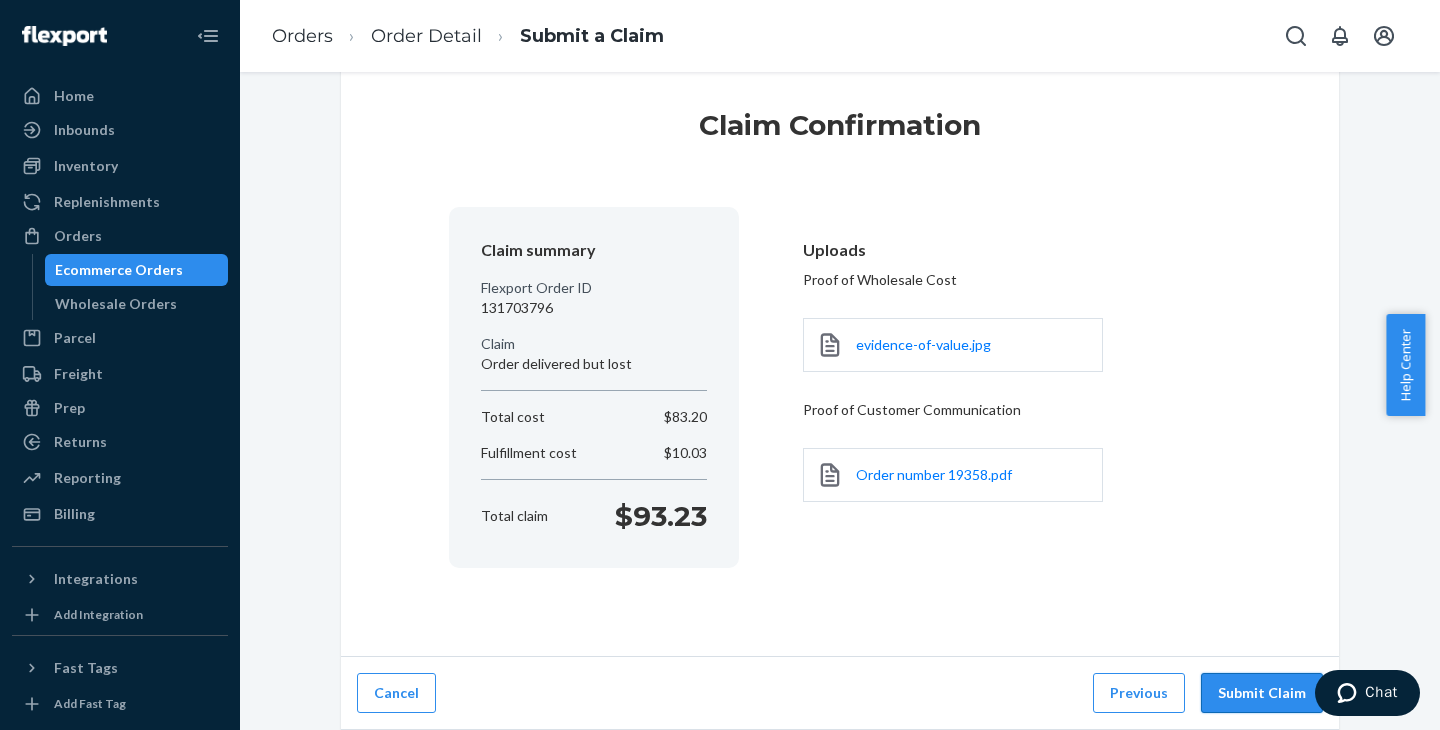 click on "Submit Claim" at bounding box center [1262, 693] 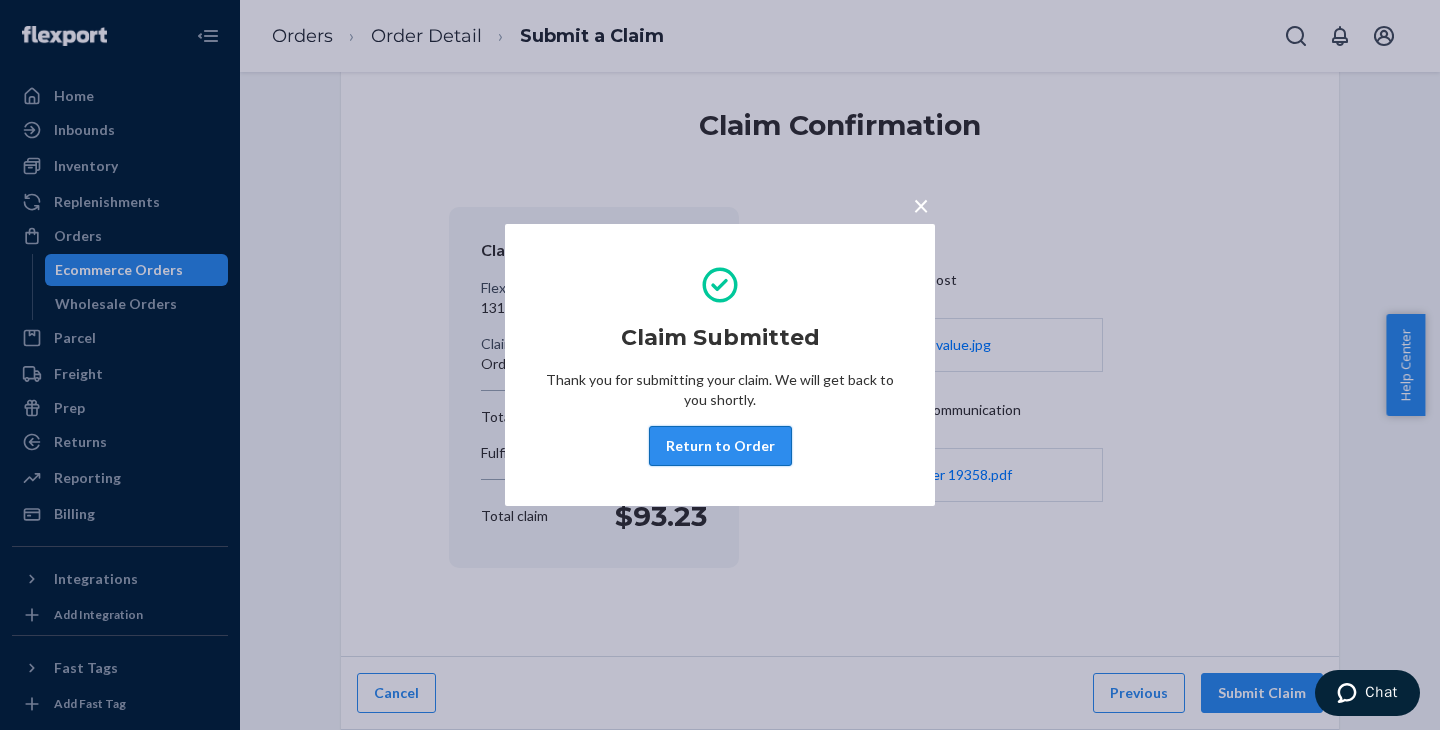 click on "Return to Order" at bounding box center (720, 446) 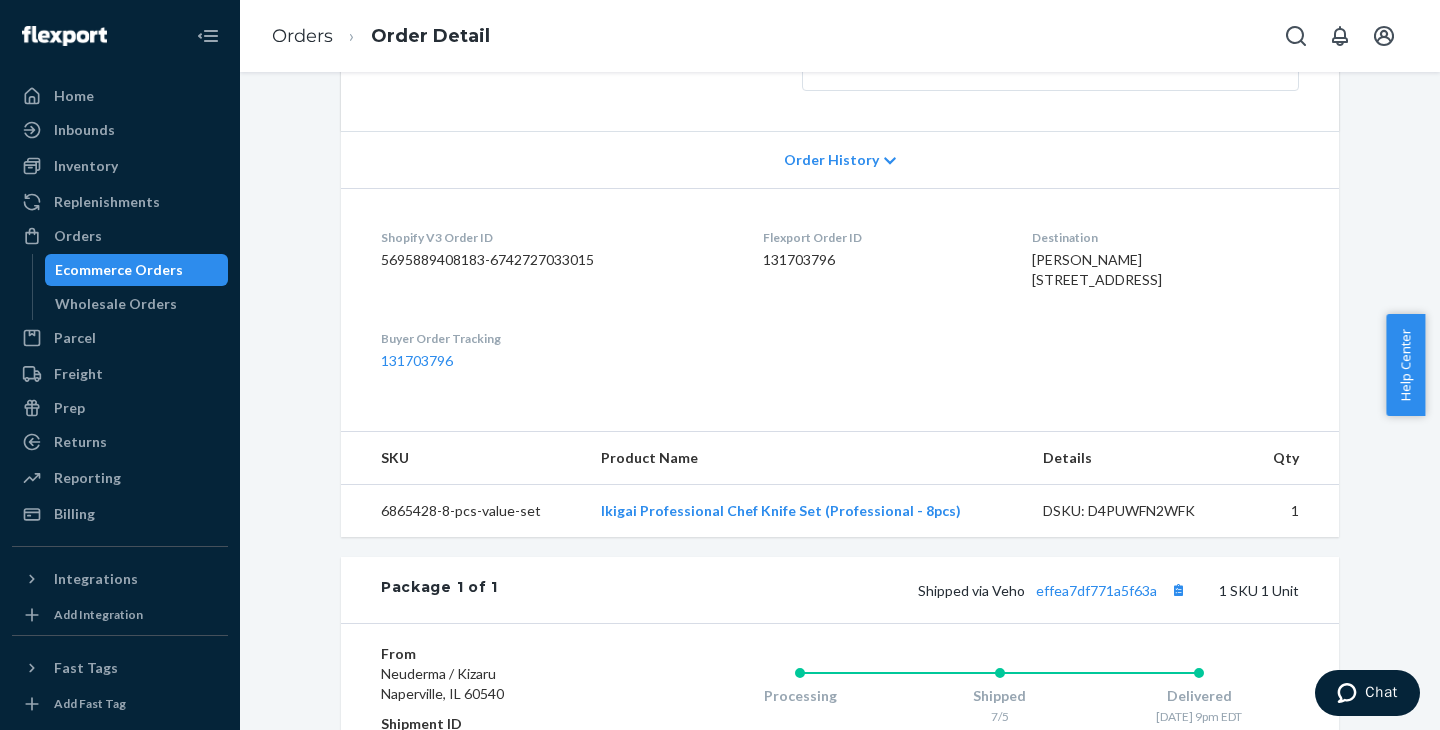 scroll, scrollTop: 377, scrollLeft: 0, axis: vertical 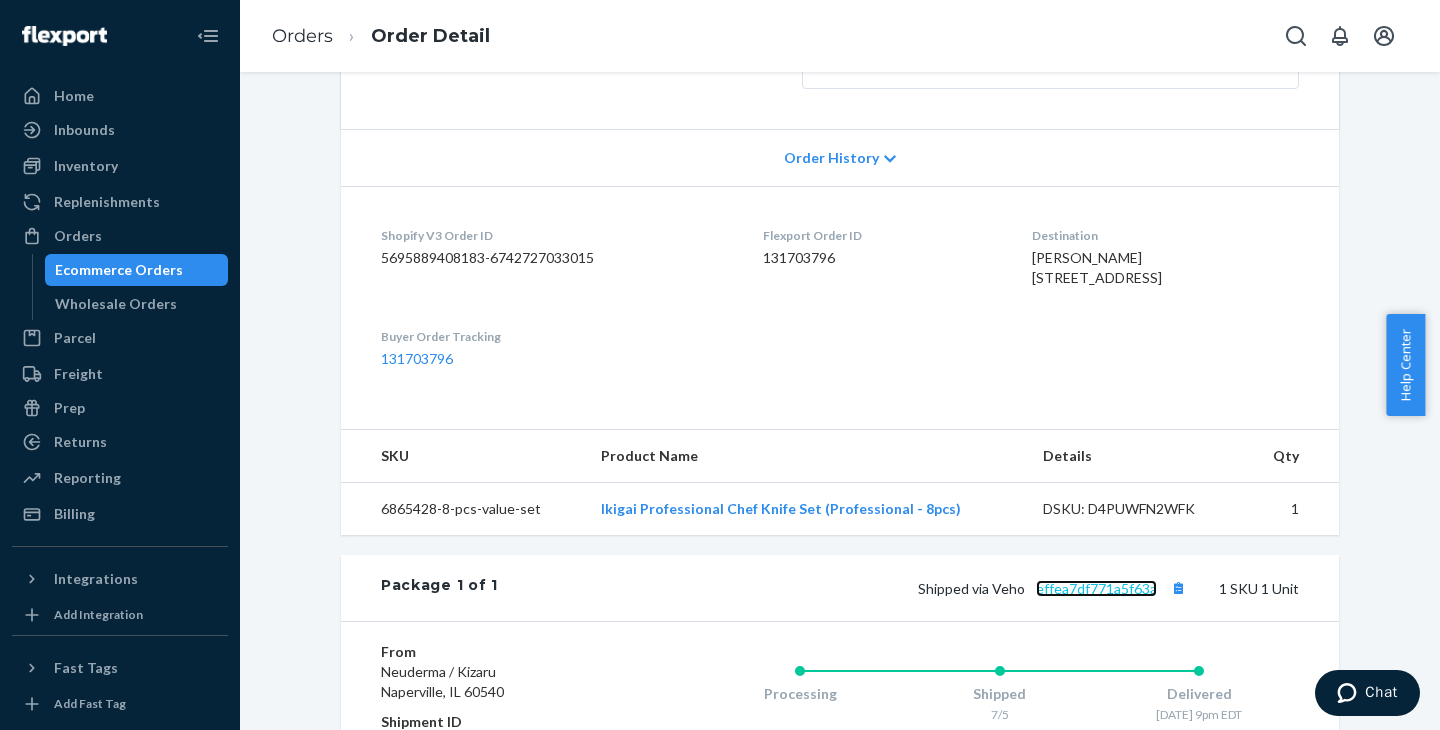 click on "effea7df771a5f63a" at bounding box center (1096, 588) 